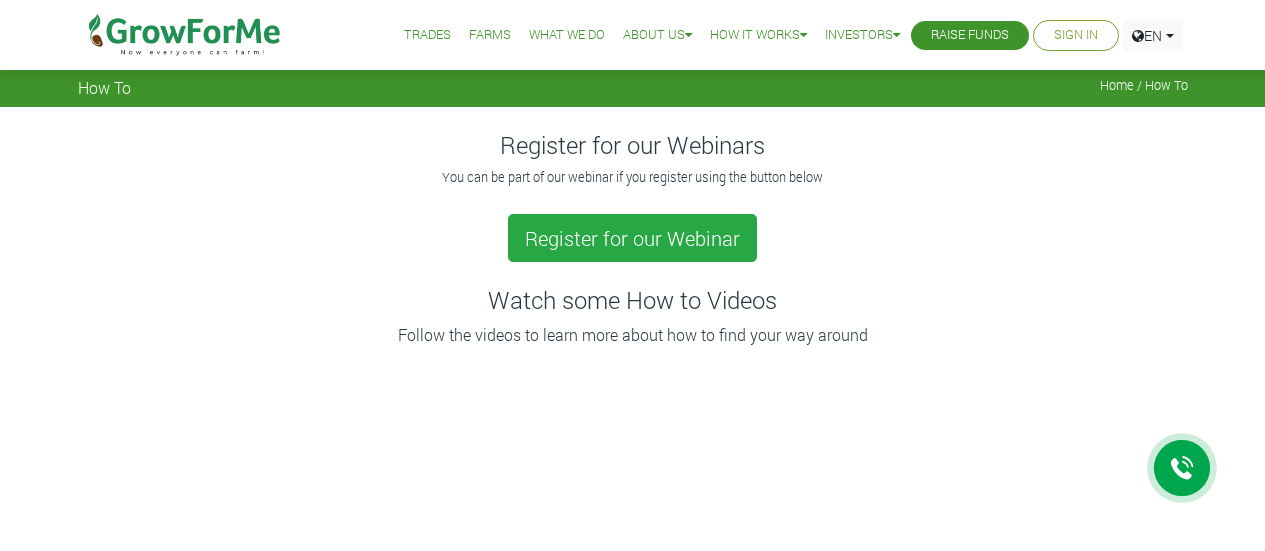scroll, scrollTop: 1089, scrollLeft: 0, axis: vertical 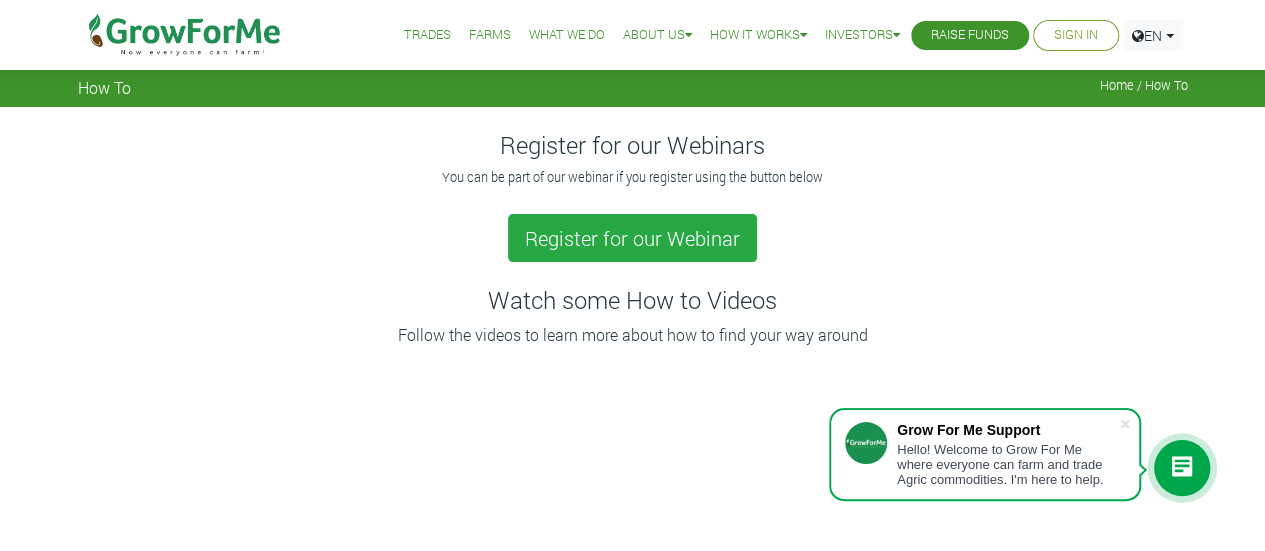 click on "Sign In" at bounding box center (1076, 35) 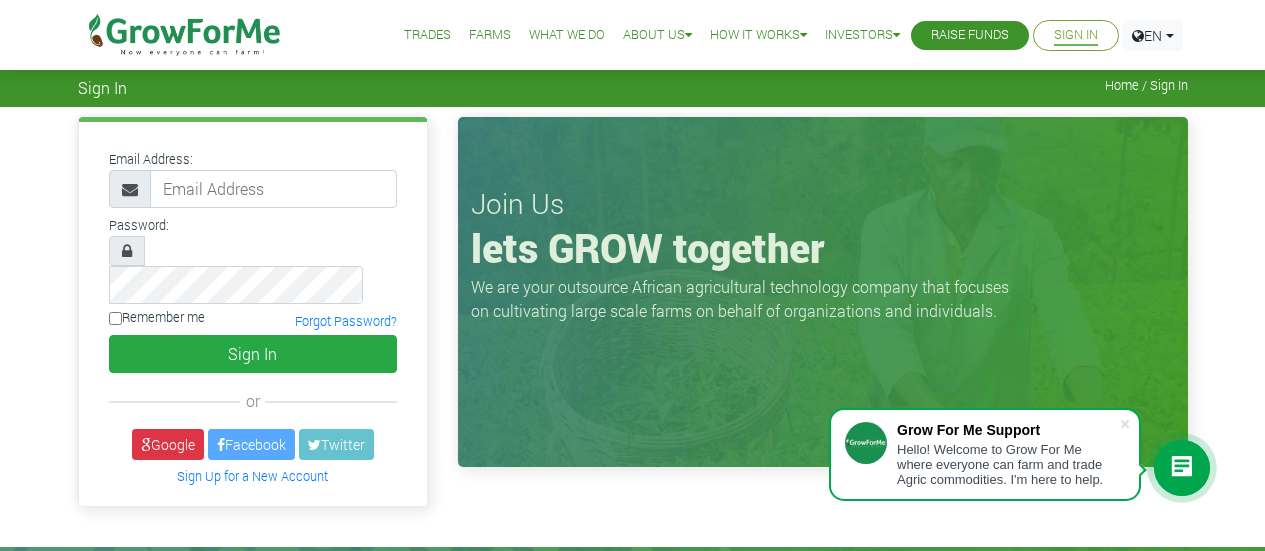 scroll, scrollTop: 0, scrollLeft: 0, axis: both 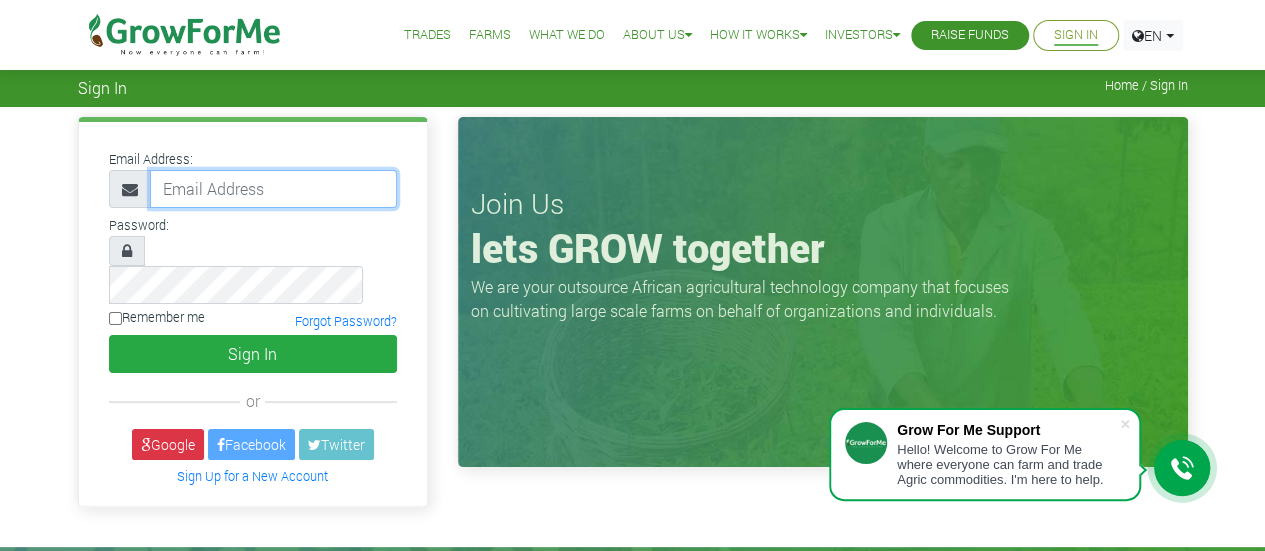 click at bounding box center (273, 189) 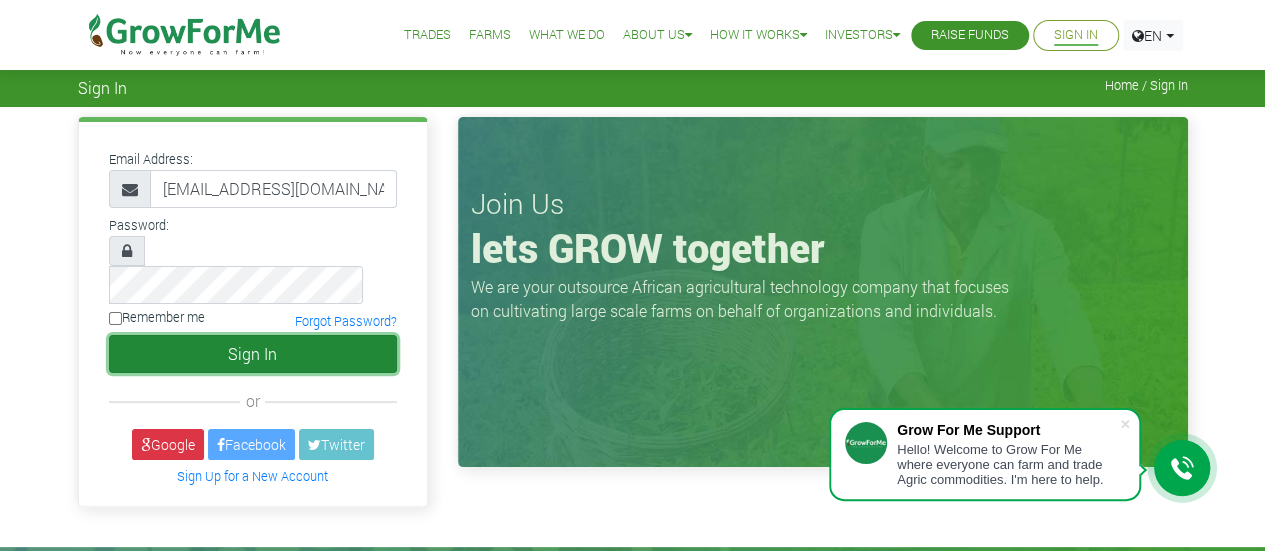 click on "Sign In" at bounding box center (253, 354) 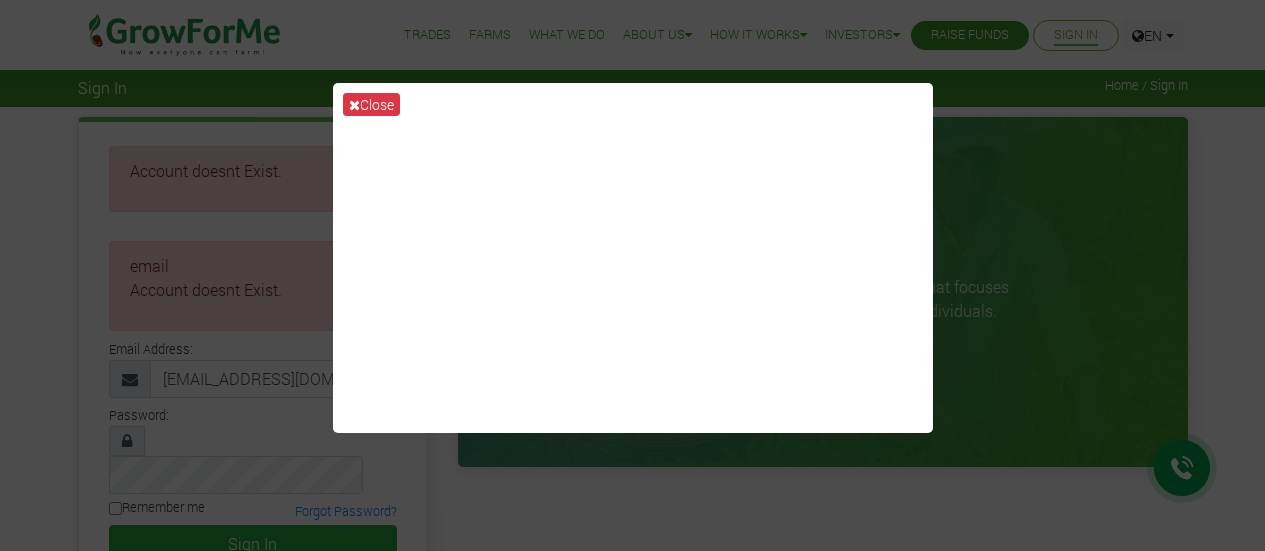 scroll, scrollTop: 0, scrollLeft: 0, axis: both 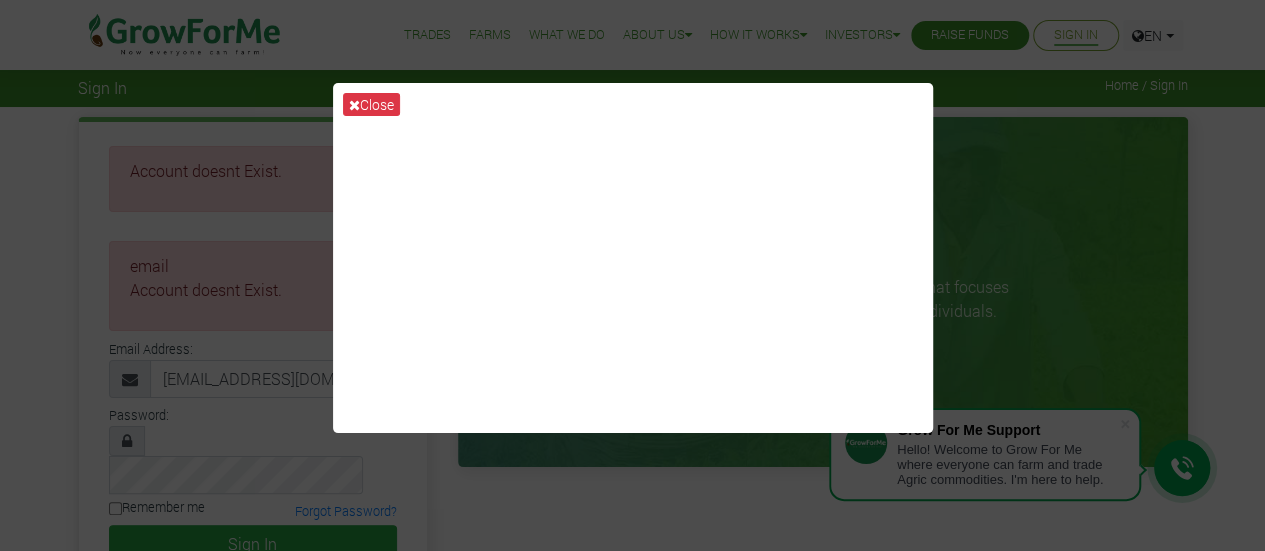 click on "Close" at bounding box center (632, 275) 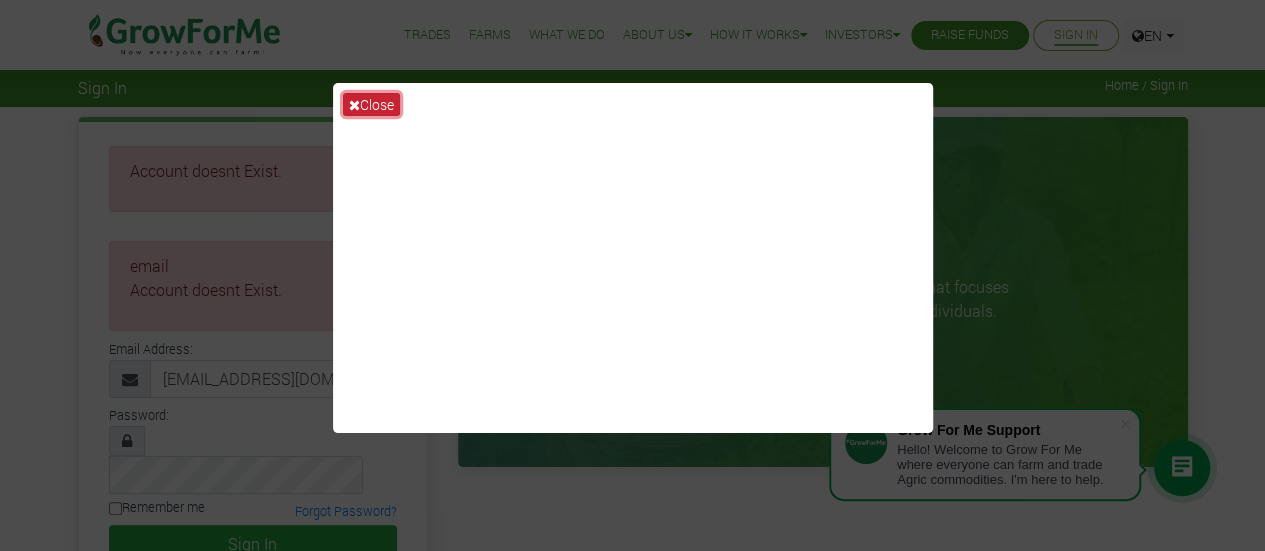 click on "Close" at bounding box center [371, 104] 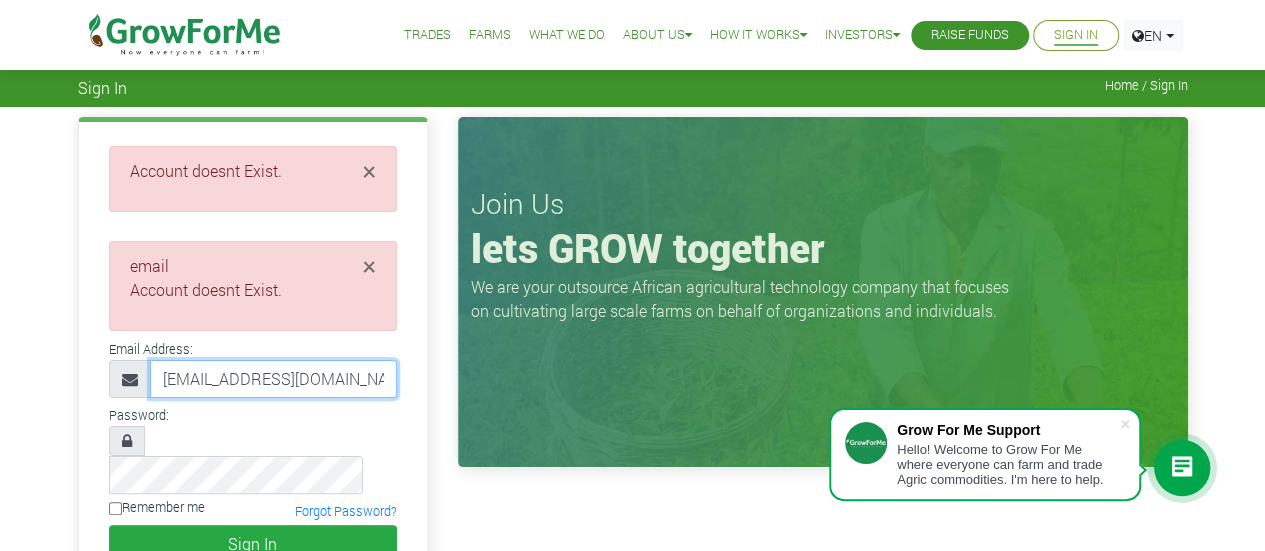 click on "mecpaulo@yahoo.co.uk" at bounding box center (273, 379) 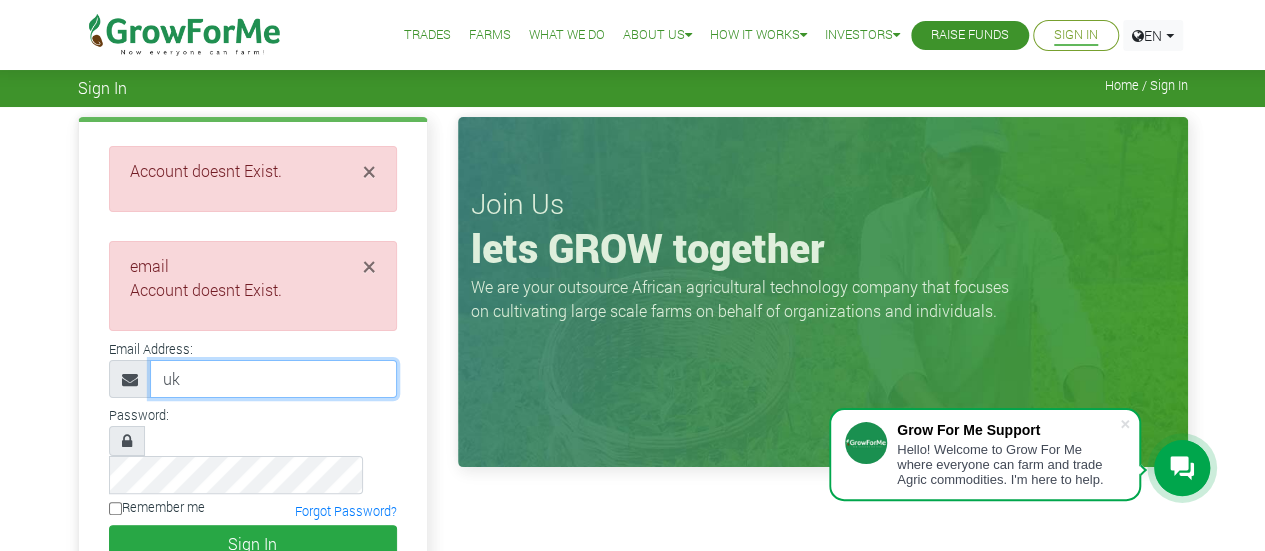 type on "k" 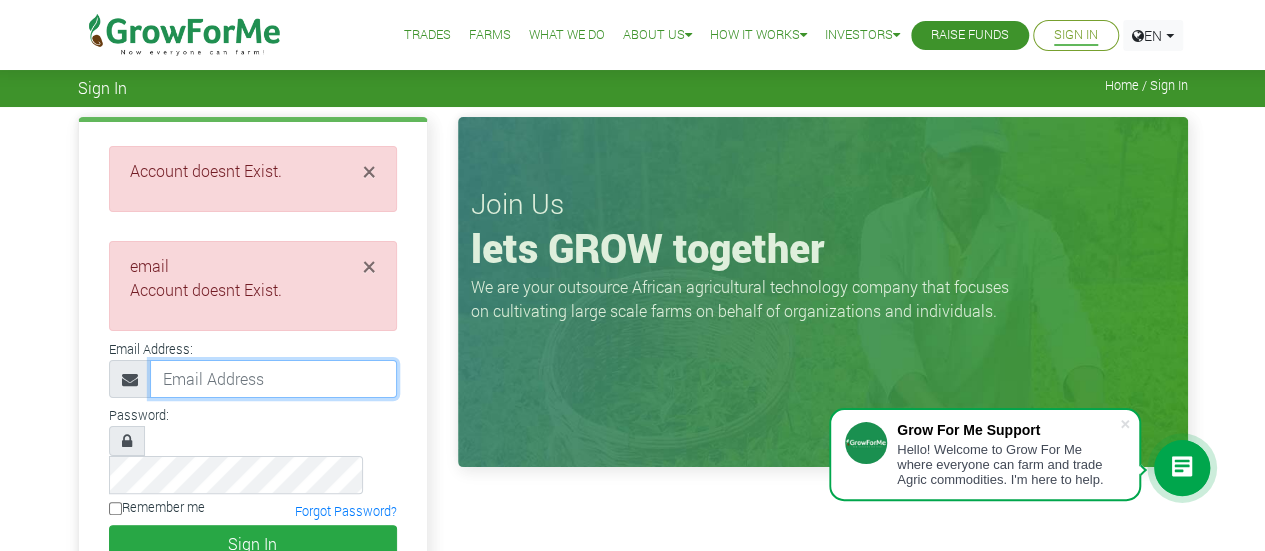 type 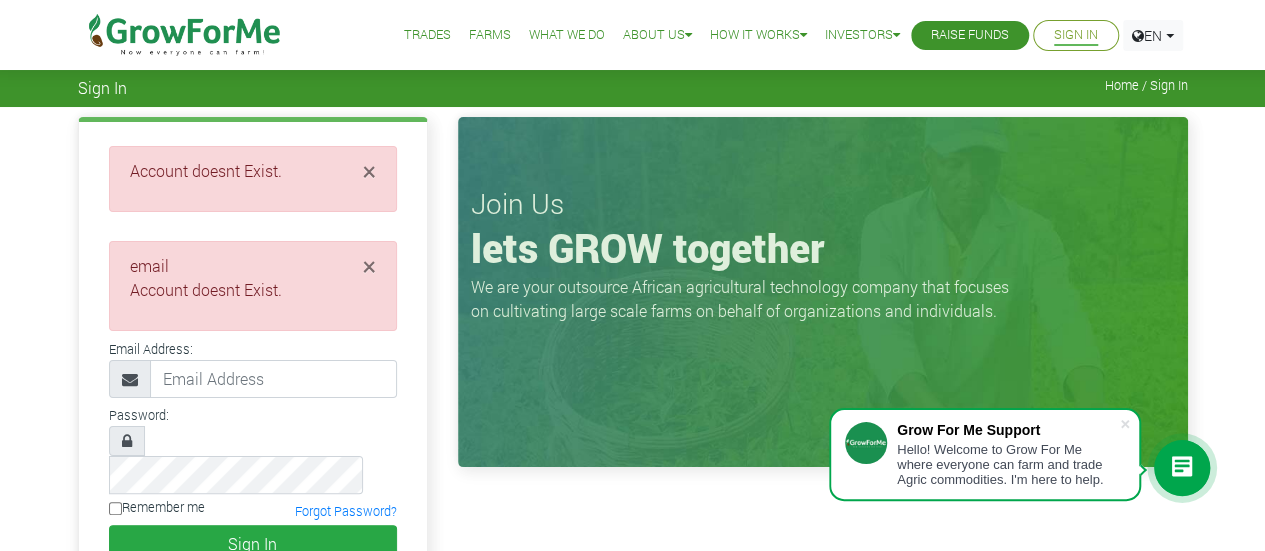 click on "×
Account doesnt Exist.
×" at bounding box center [632, 422] 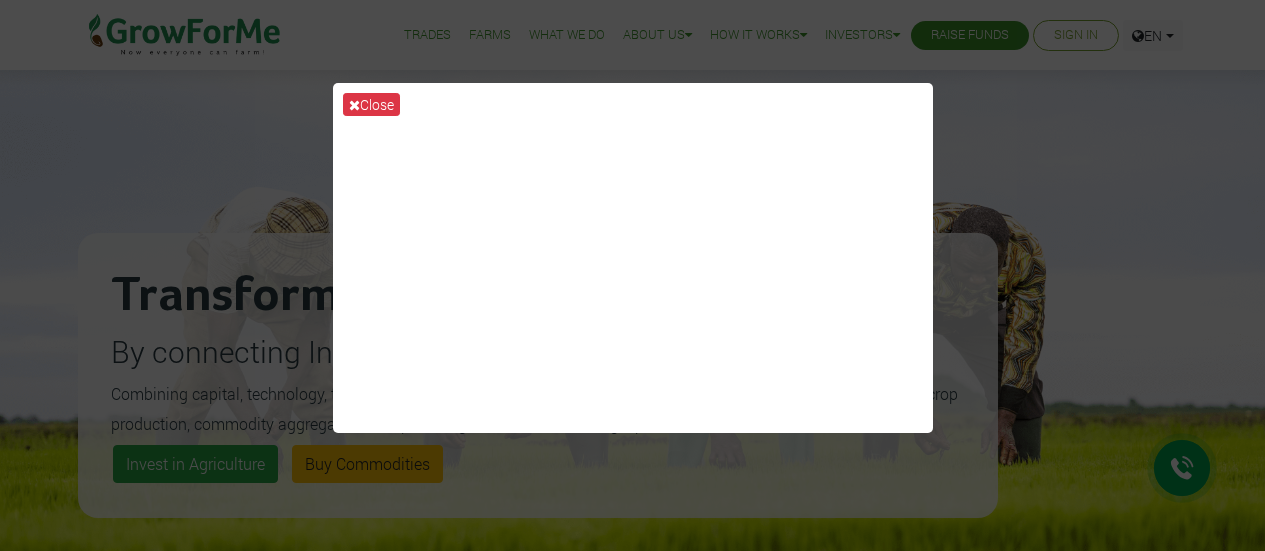 scroll, scrollTop: 0, scrollLeft: 0, axis: both 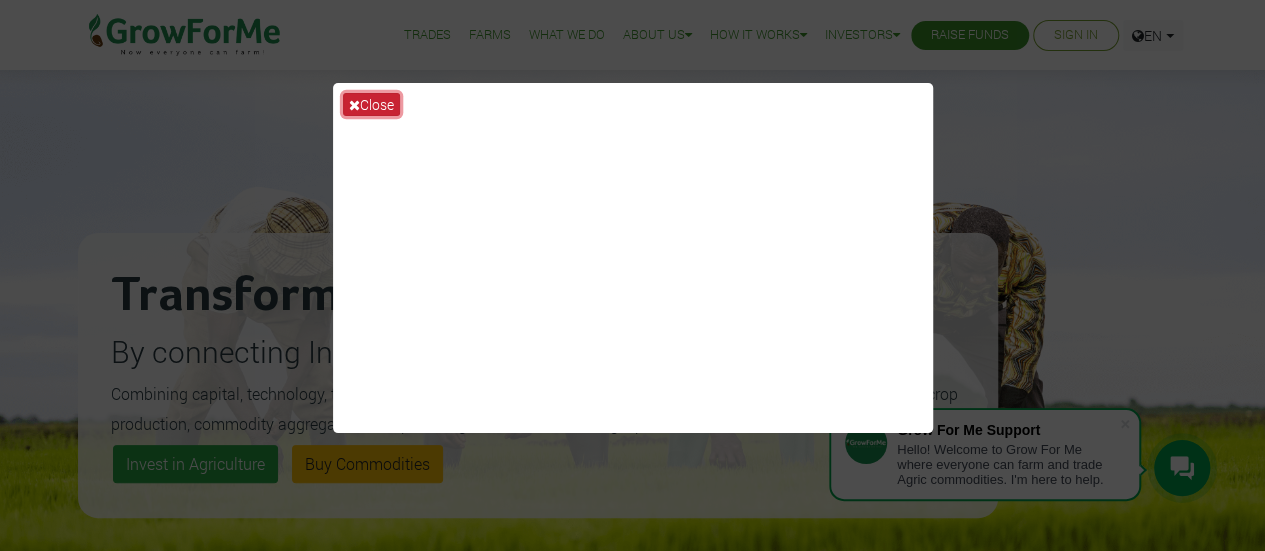 click on "Close" at bounding box center (371, 104) 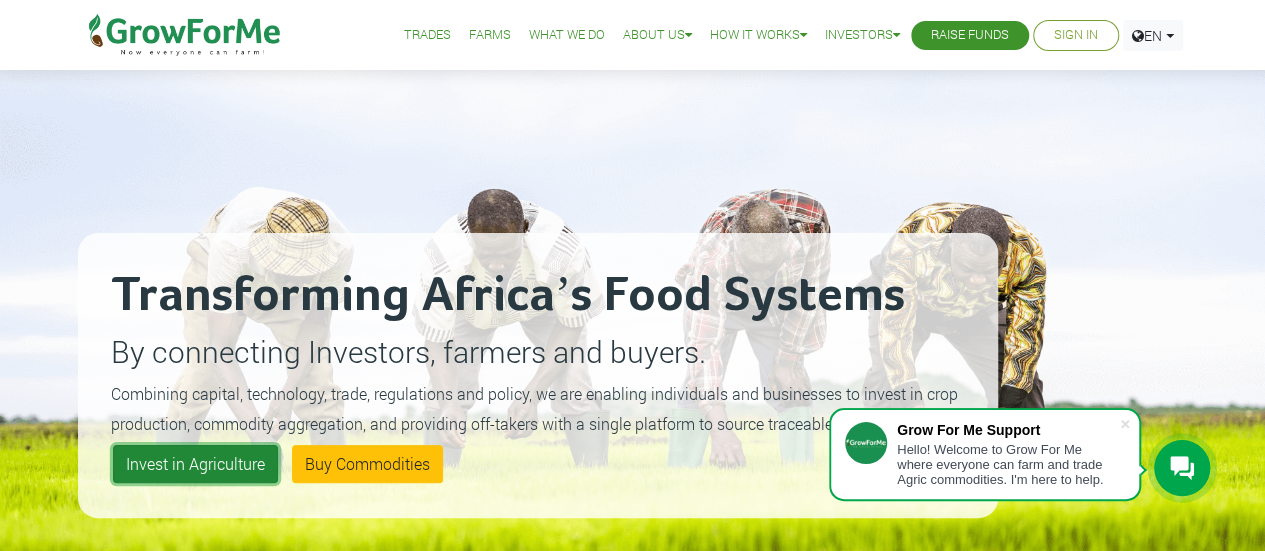 click on "Invest in Agriculture" at bounding box center [195, 464] 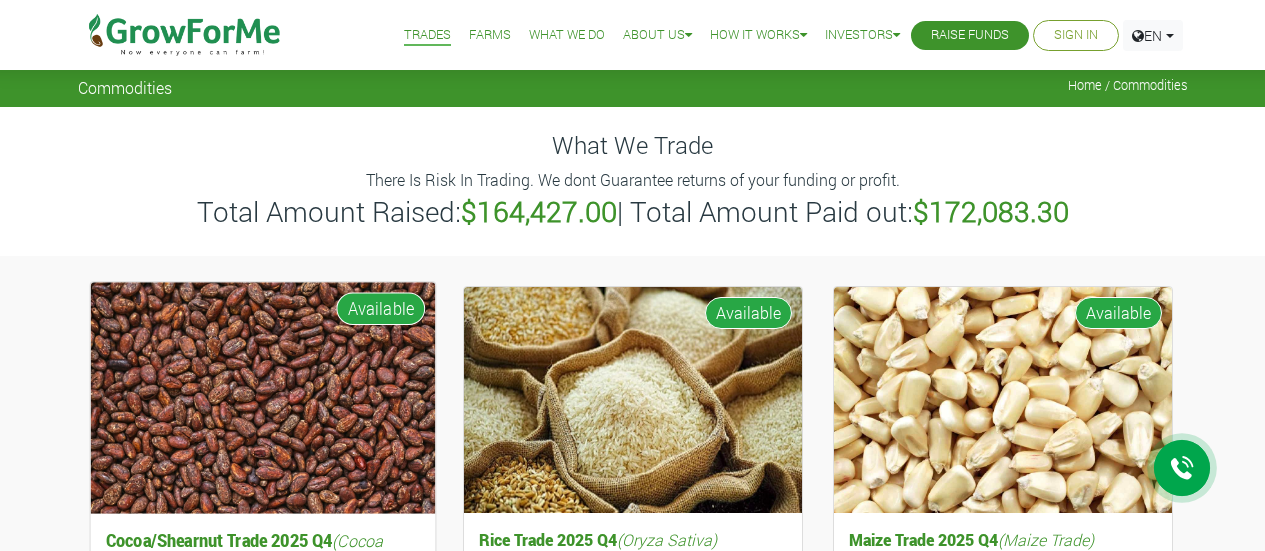 scroll, scrollTop: 0, scrollLeft: 0, axis: both 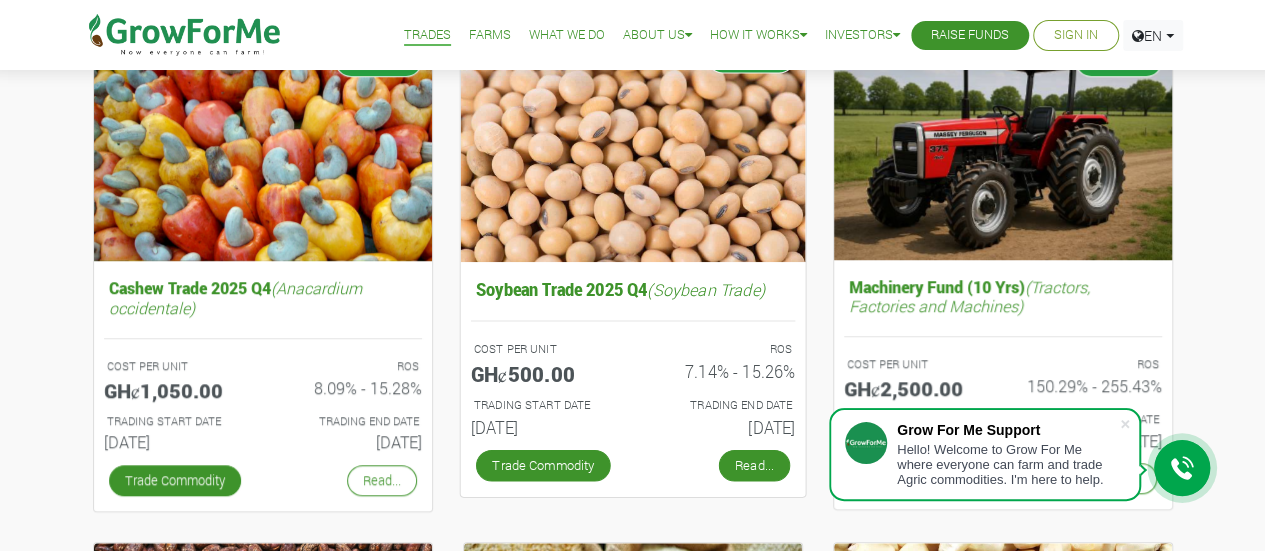 click on "Read..." at bounding box center (753, 465) 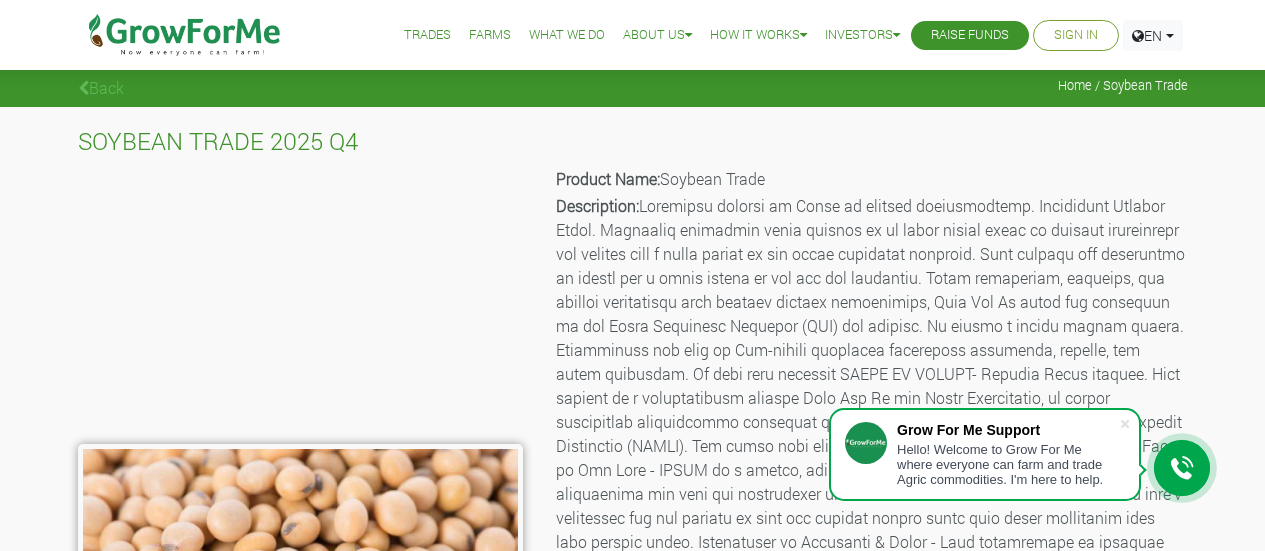 scroll, scrollTop: 0, scrollLeft: 0, axis: both 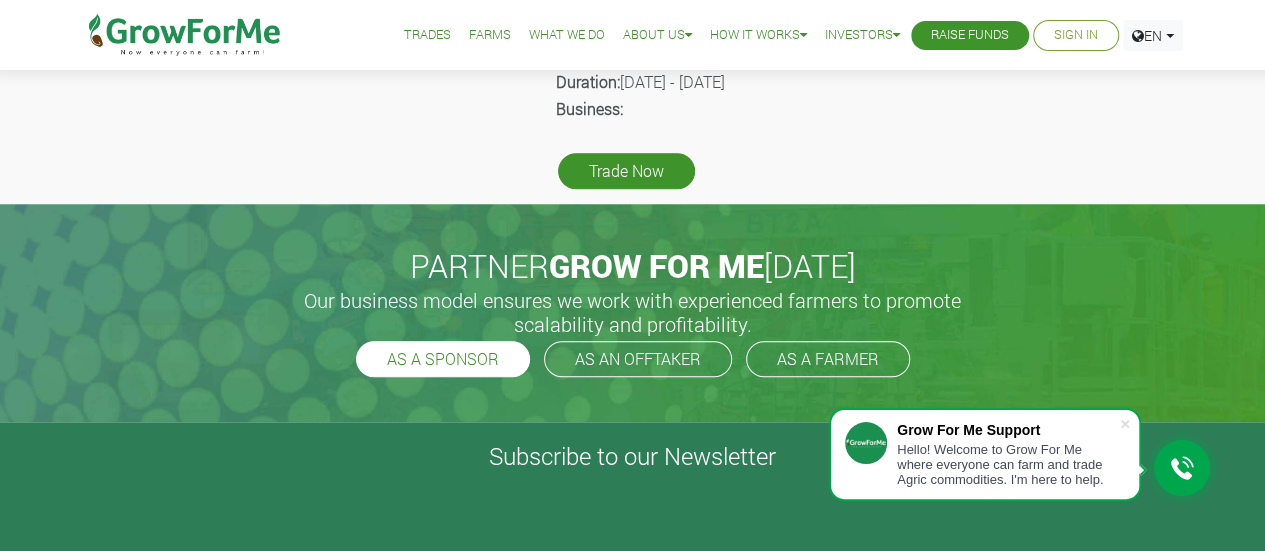 click on "AS A SPONSOR" at bounding box center [443, 359] 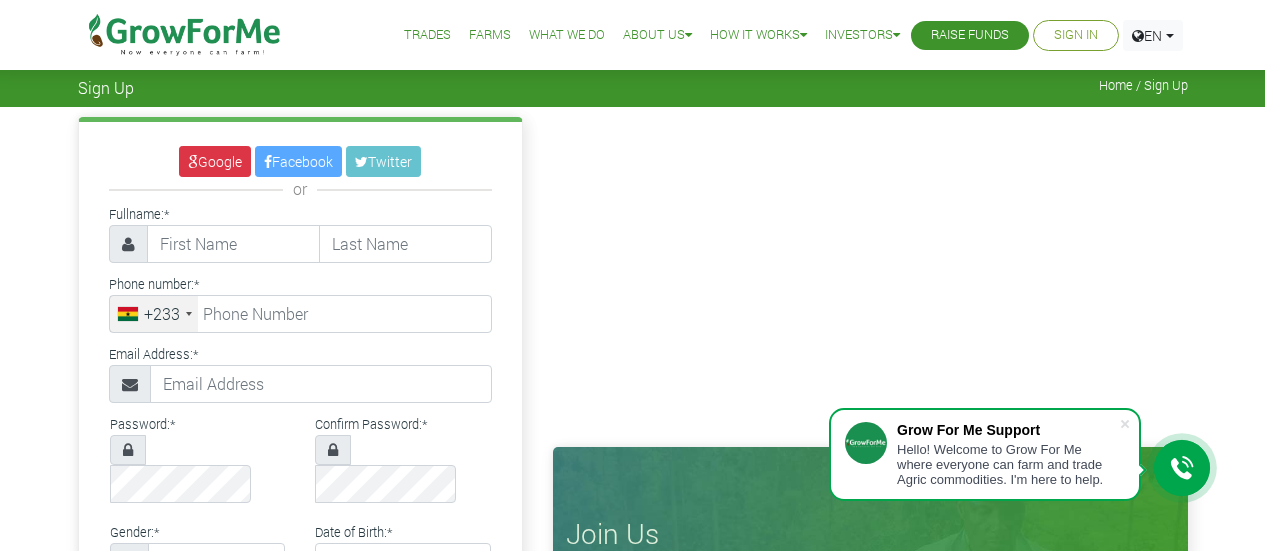 scroll, scrollTop: 0, scrollLeft: 0, axis: both 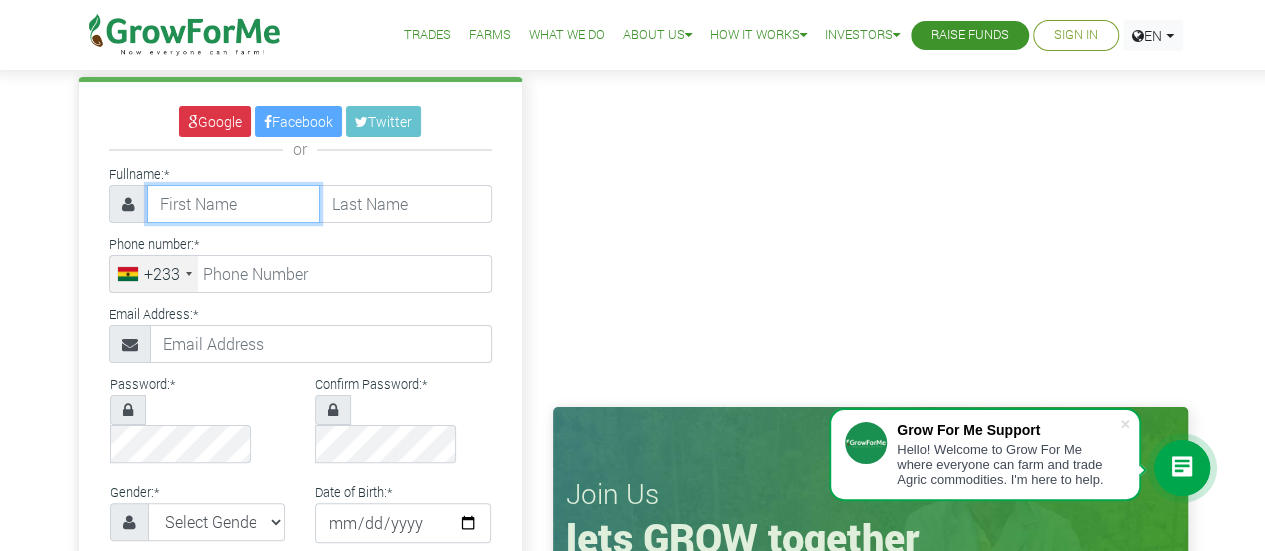 click at bounding box center [233, 204] 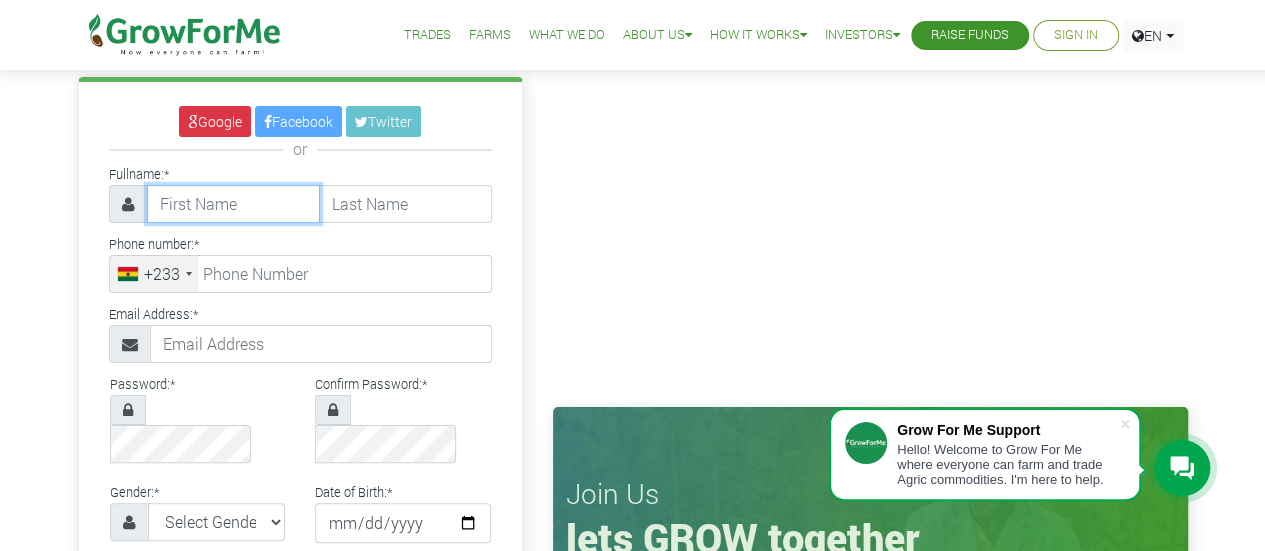 type on "[PERSON_NAME]" 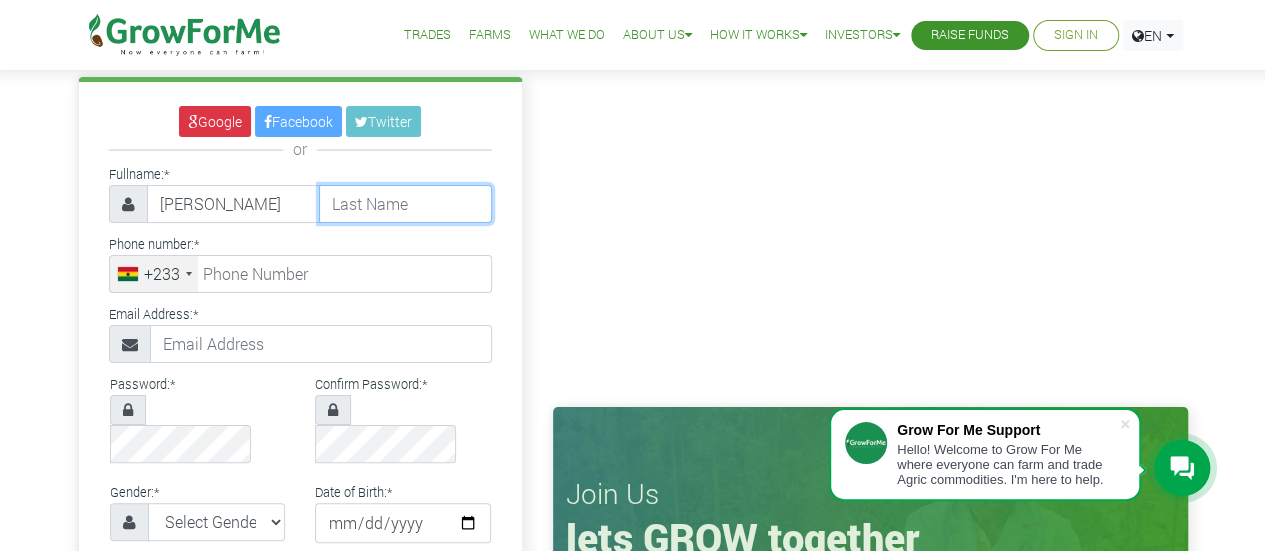 type on "Tetteh" 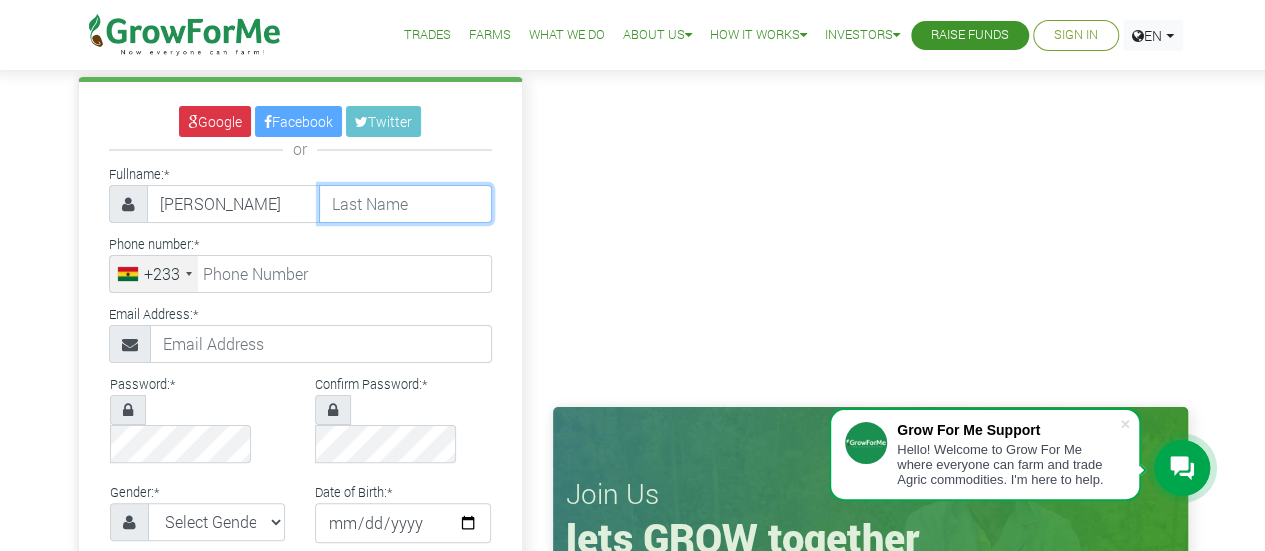 type on "0548694573" 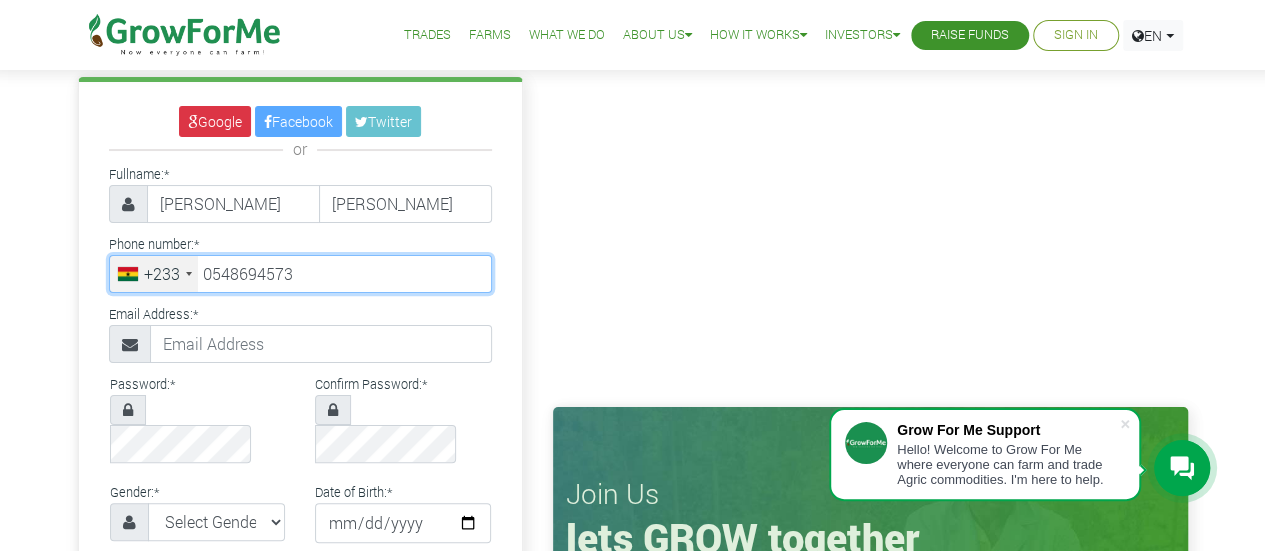 type on "mecpaulo@yahoo.co.uk" 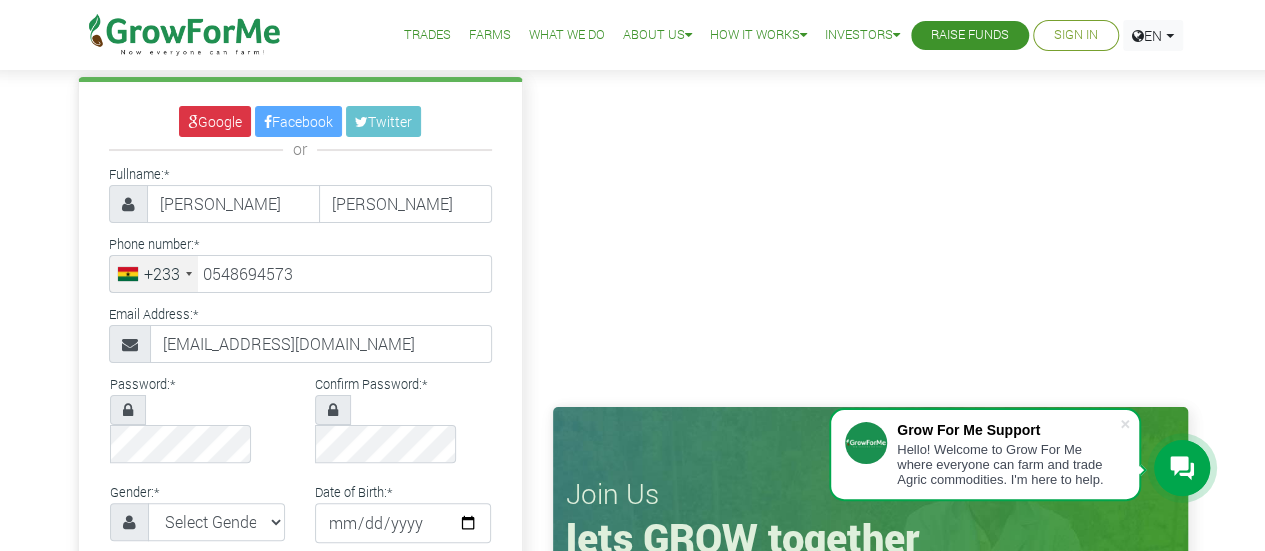 select on "Ghana" 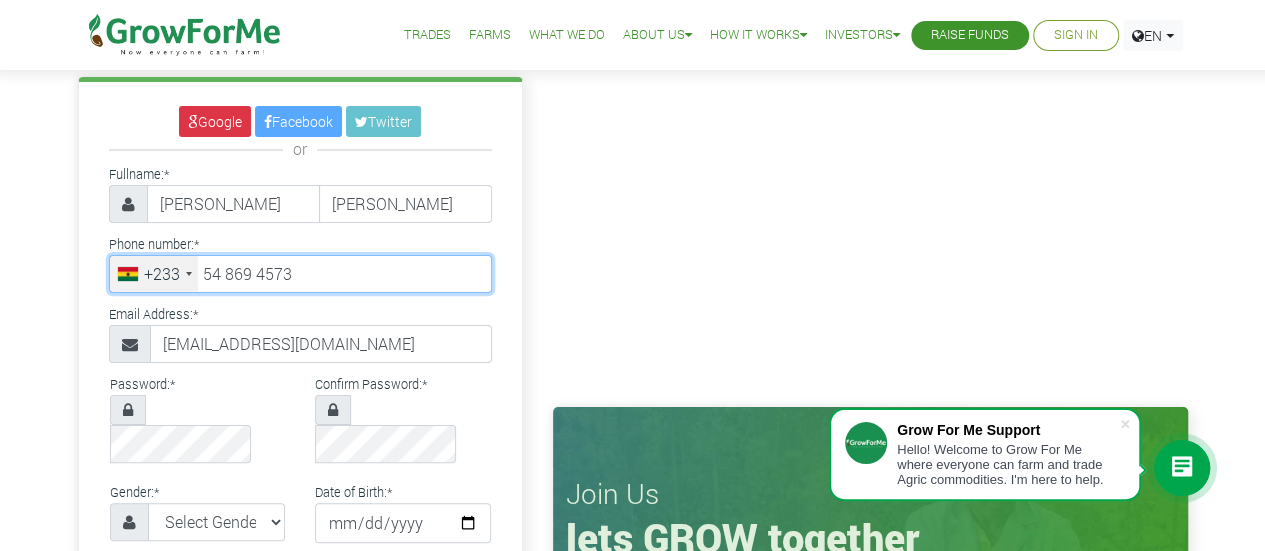 click on "54 869 4573" at bounding box center (300, 274) 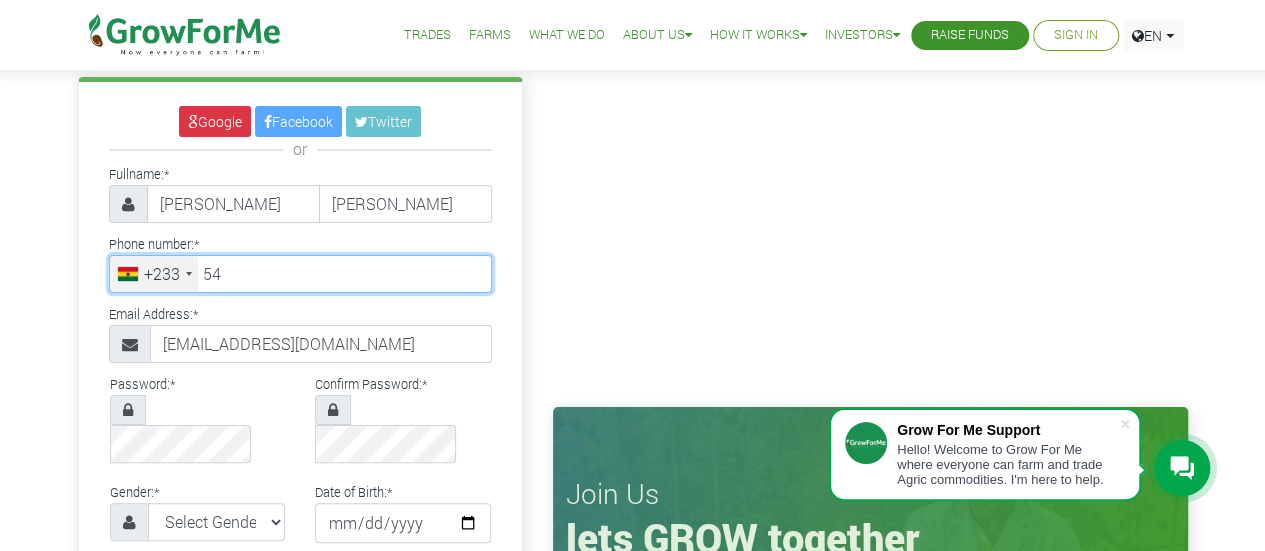 type on "5" 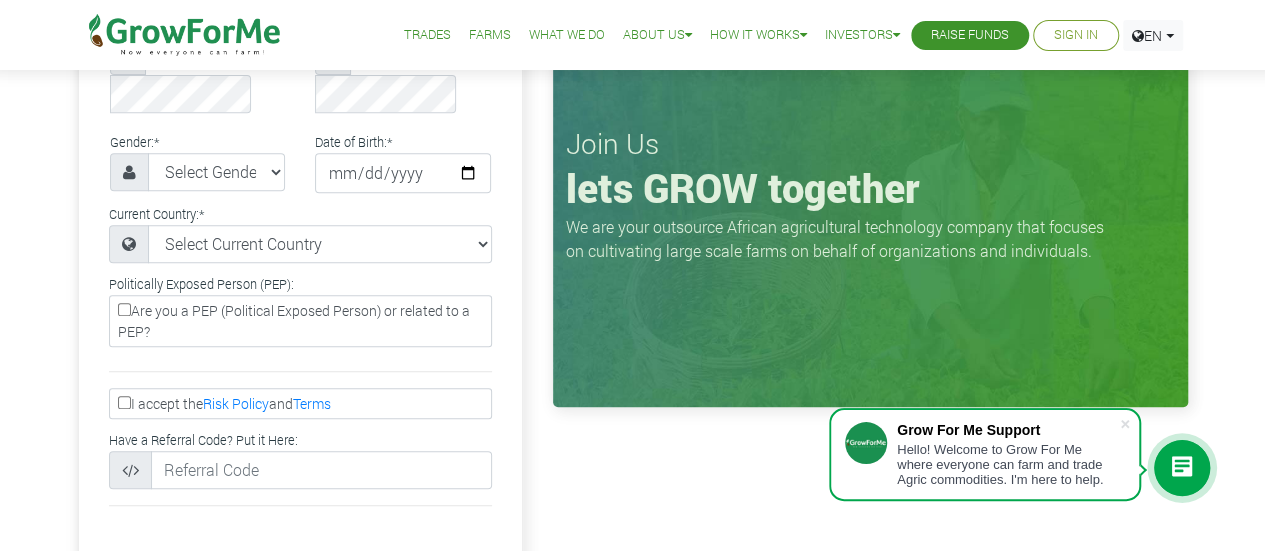 scroll, scrollTop: 382, scrollLeft: 0, axis: vertical 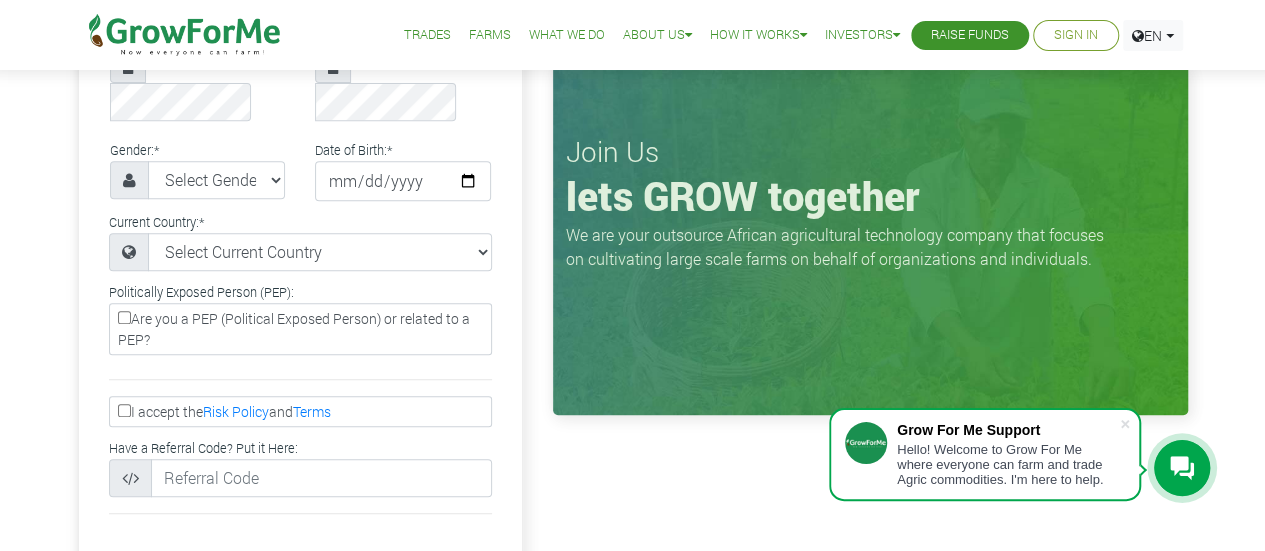 type on "24 325 3317" 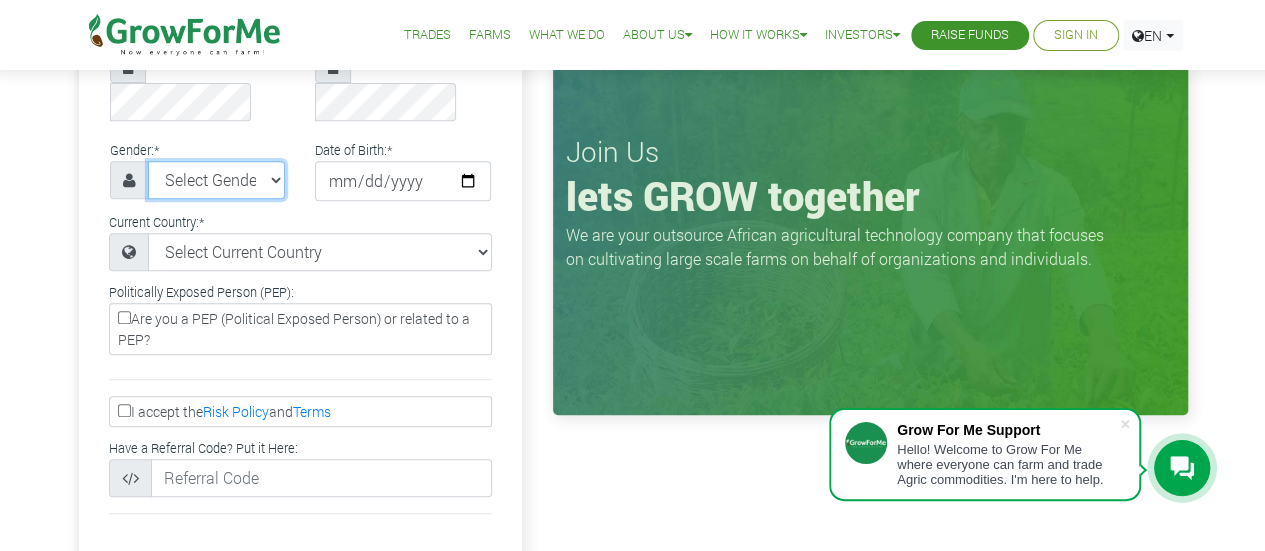click on "Select Gender
Female
Male" at bounding box center [217, 180] 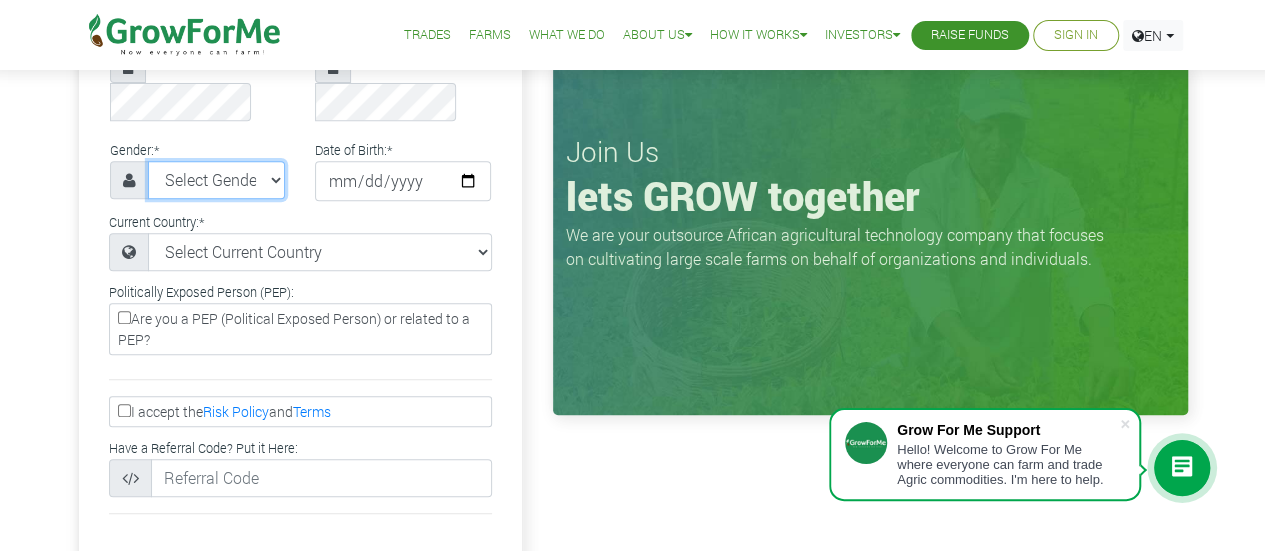select on "Male" 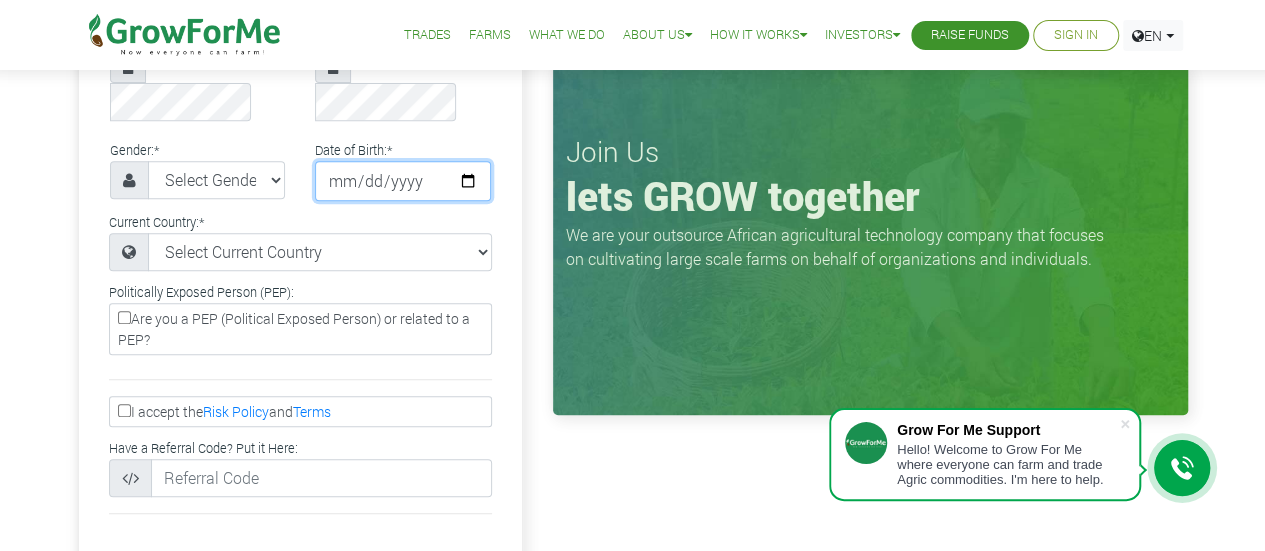 click at bounding box center (403, 181) 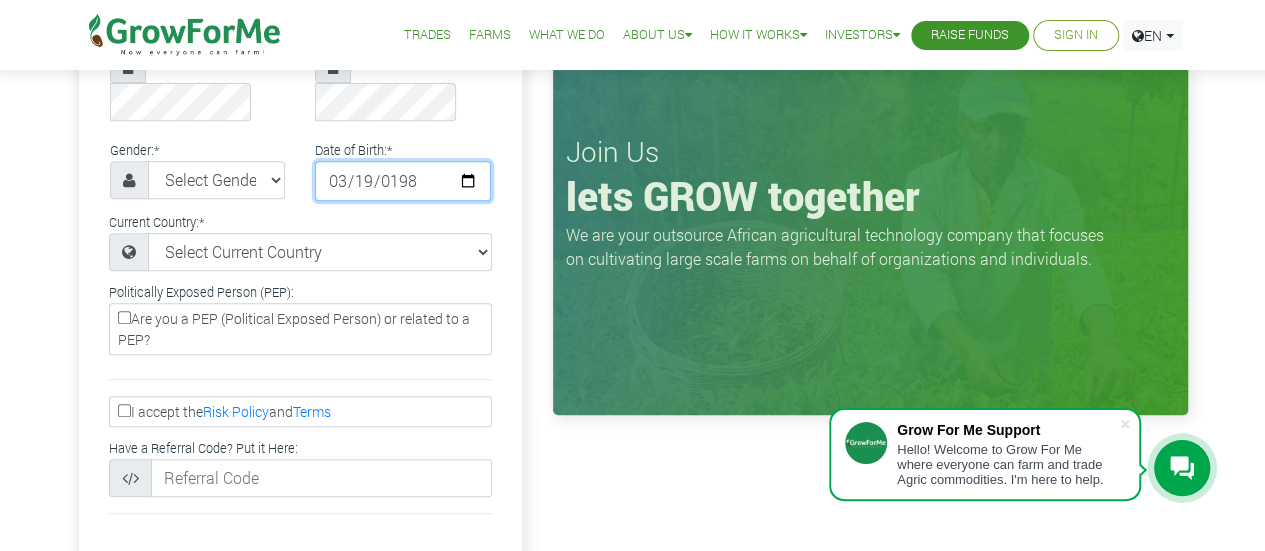 type on "1982-03-19" 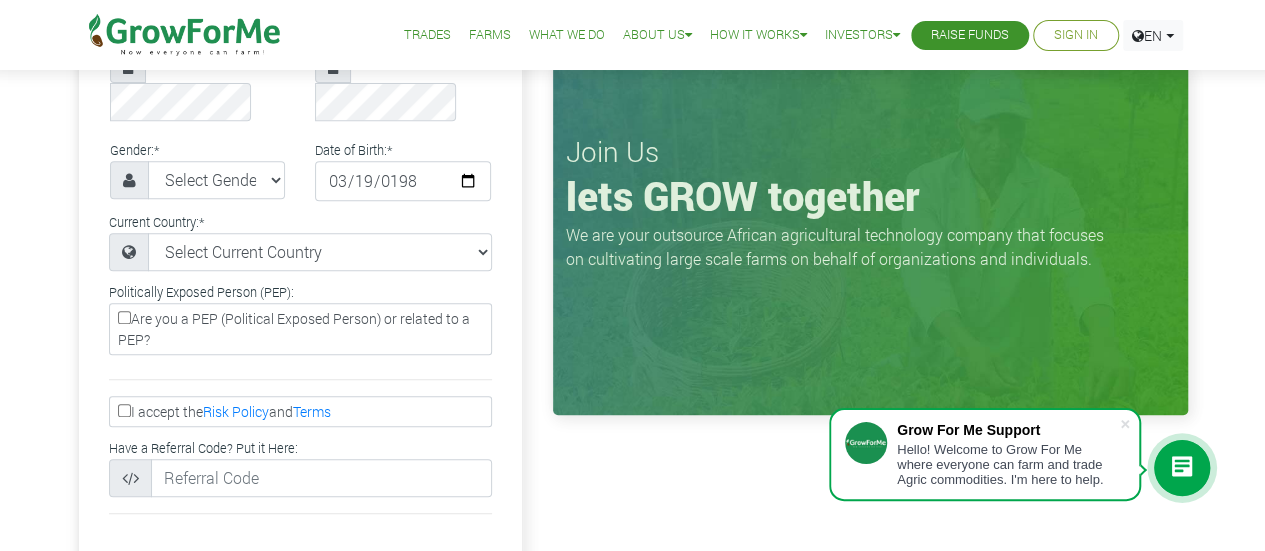 click on "Google
Facebook
Twitter
or
Fullname: *
Paul Tetteh Phone number:" at bounding box center (632, 236) 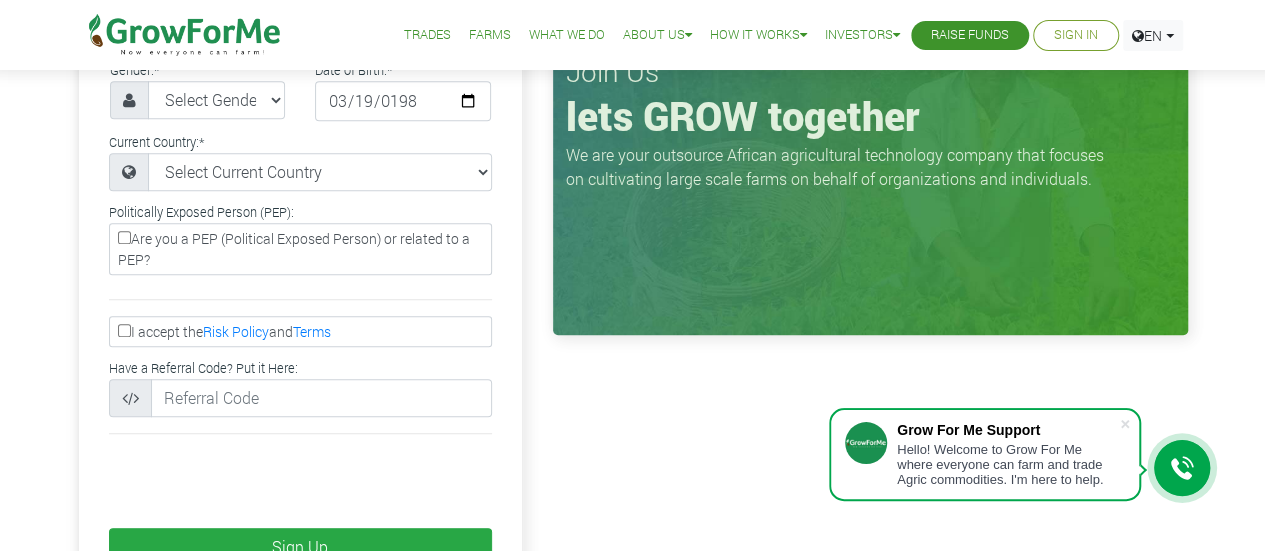 scroll, scrollTop: 502, scrollLeft: 0, axis: vertical 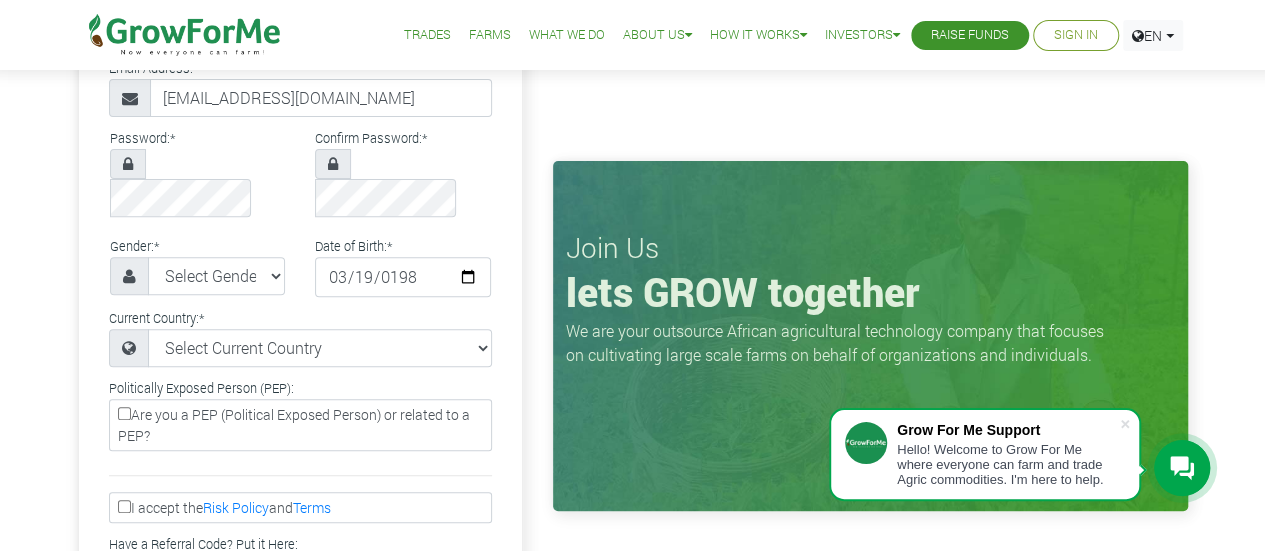 click on "Google
Facebook
Twitter
or
Fullname: *
Paul Tetteh Phone number:" at bounding box center (632, 332) 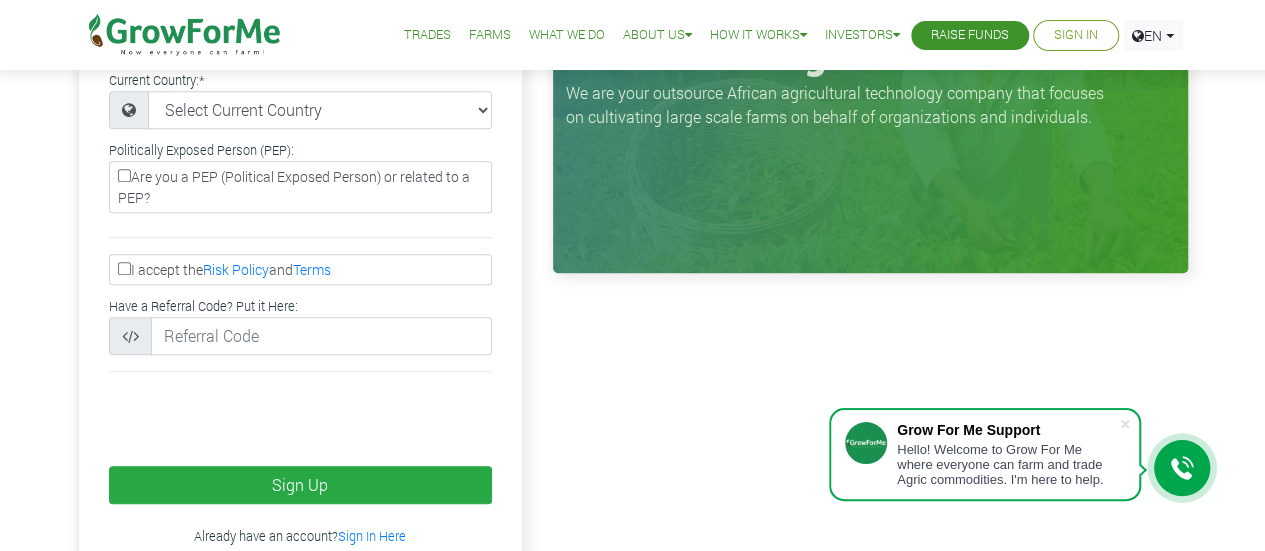 scroll, scrollTop: 526, scrollLeft: 0, axis: vertical 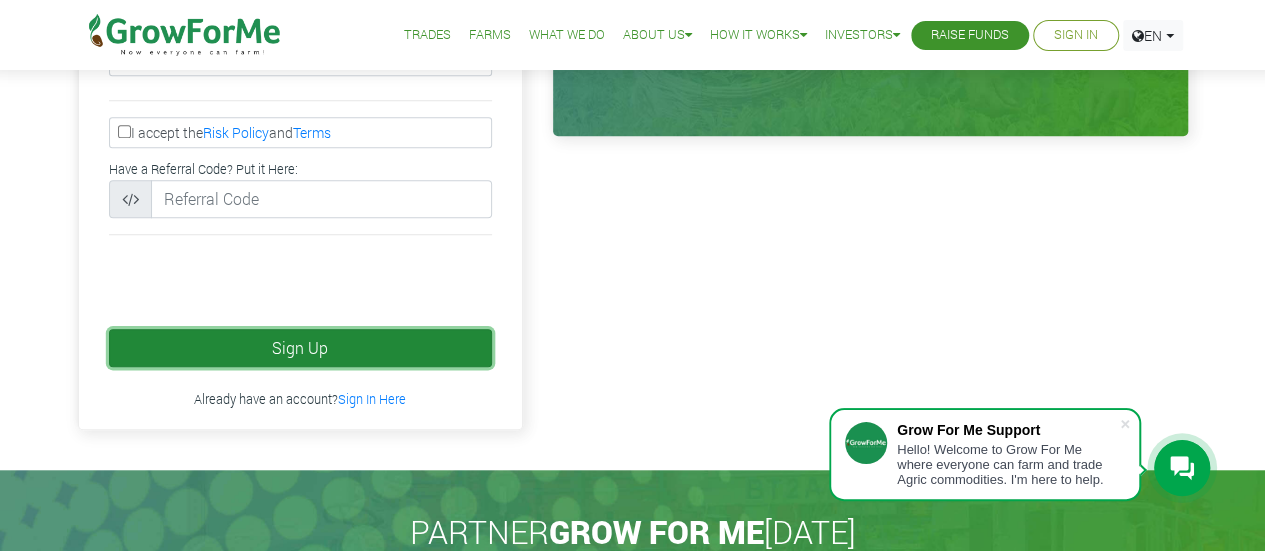 click on "Sign Up" at bounding box center (300, 348) 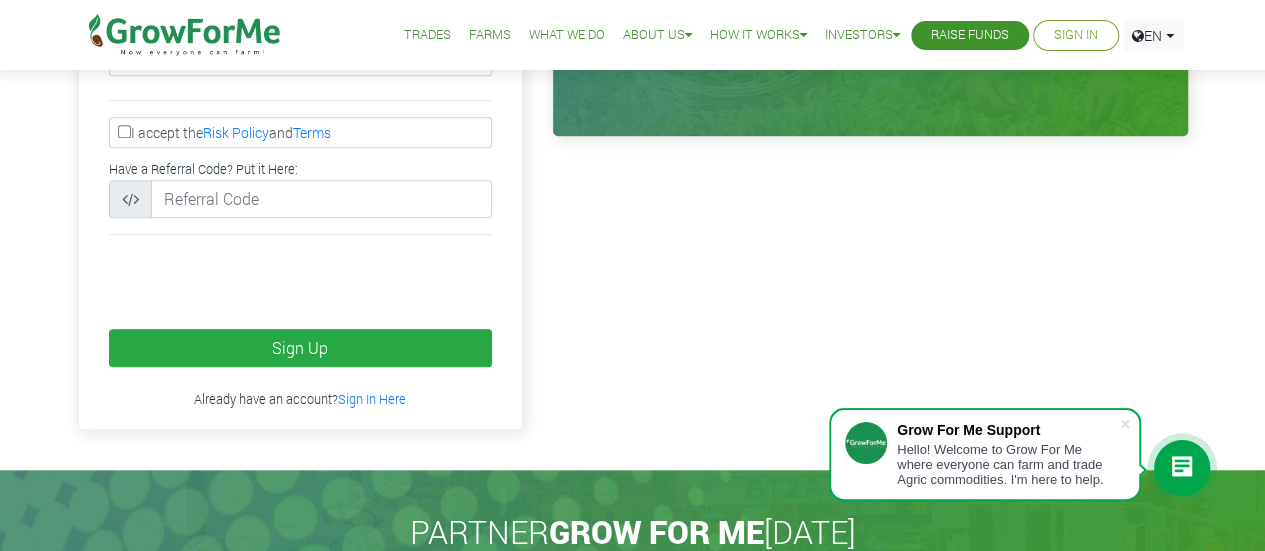 click on "I accept the   Risk Policy    and  Terms" at bounding box center (124, 131) 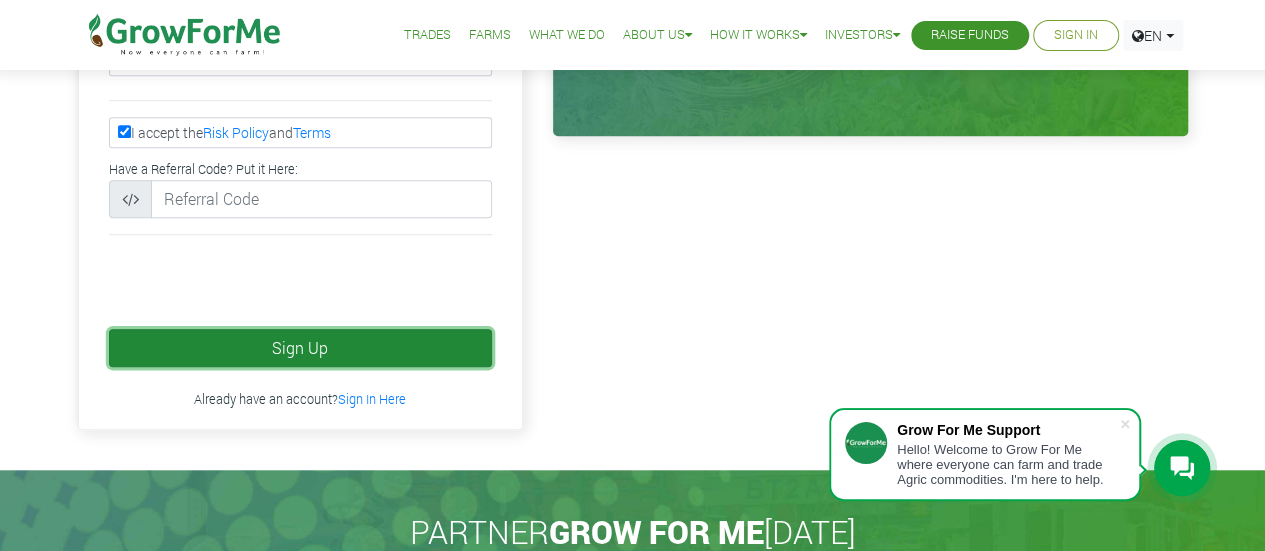 click on "Sign Up" at bounding box center [300, 348] 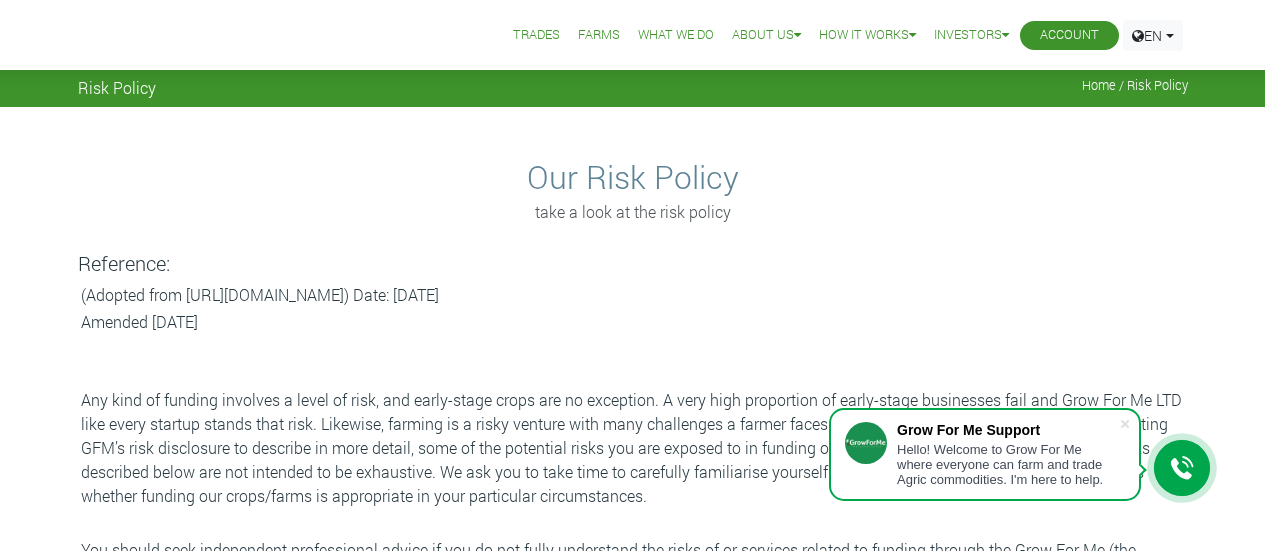 scroll, scrollTop: 0, scrollLeft: 0, axis: both 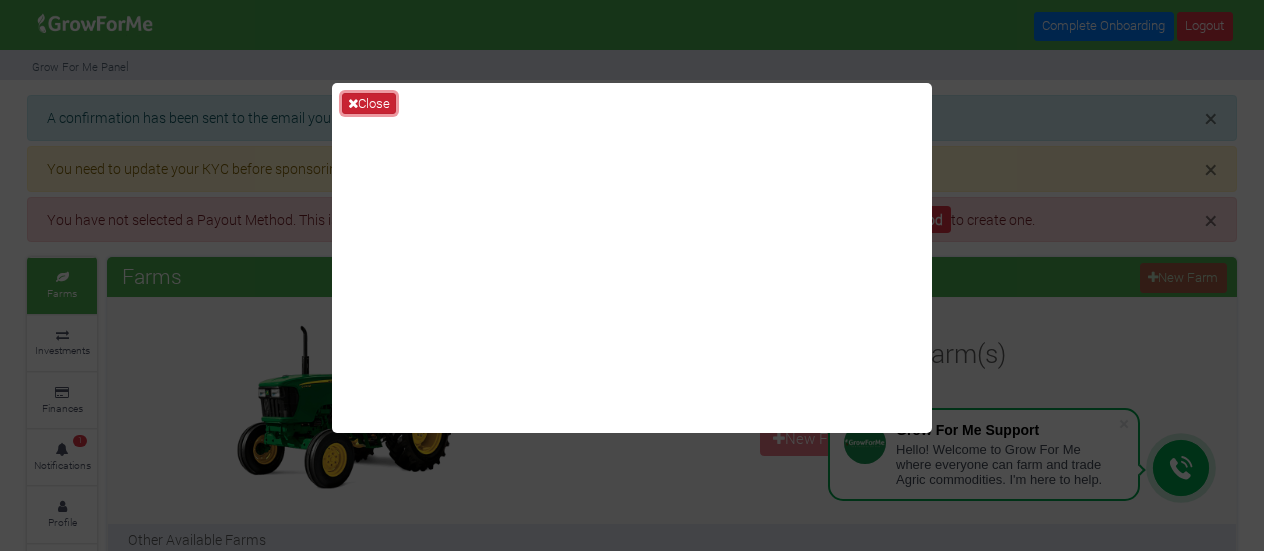 click on "Close" at bounding box center (369, 104) 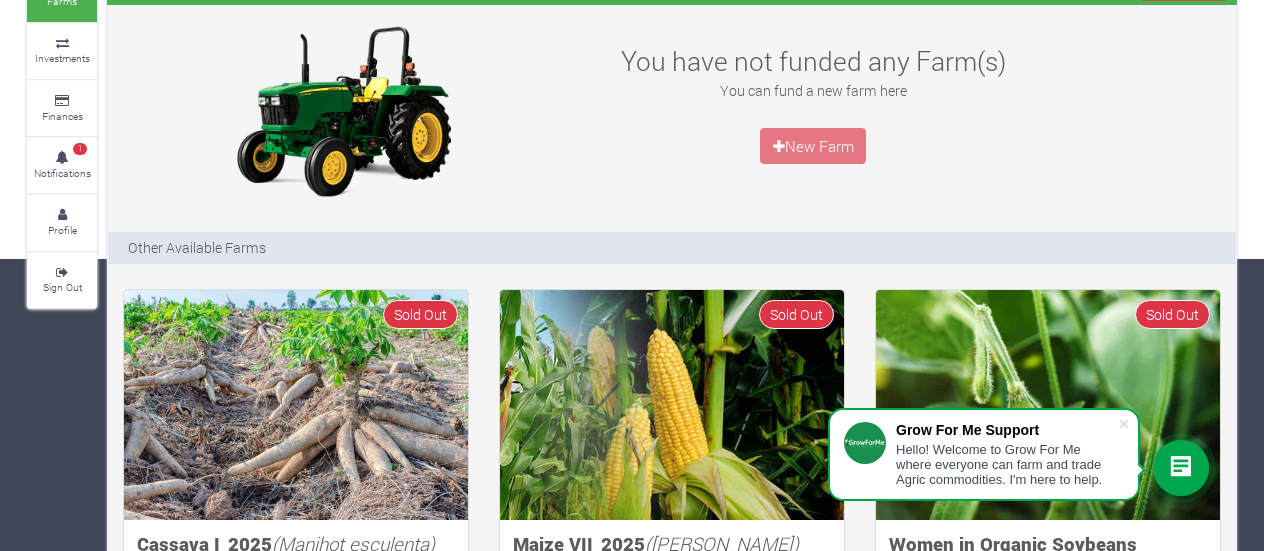 scroll, scrollTop: 0, scrollLeft: 0, axis: both 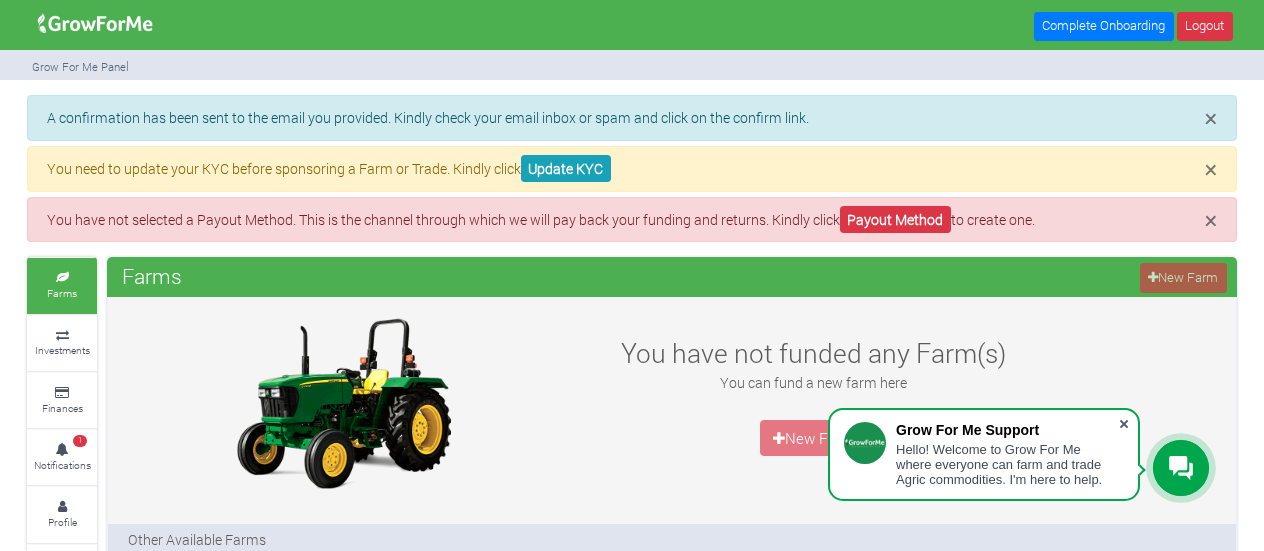 click at bounding box center (1124, 424) 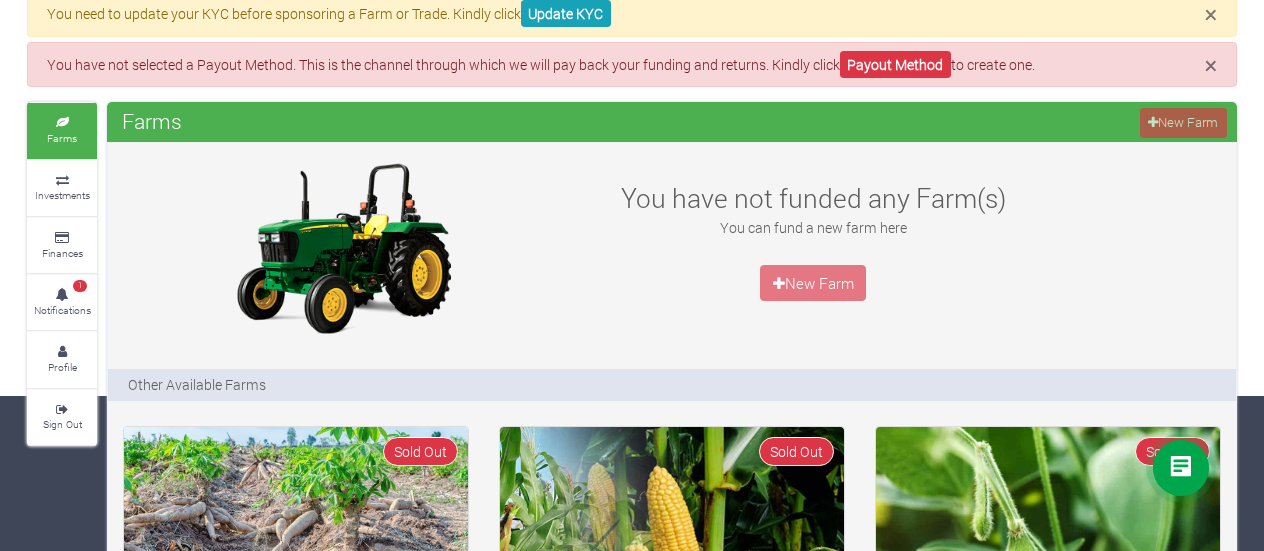 scroll, scrollTop: 150, scrollLeft: 0, axis: vertical 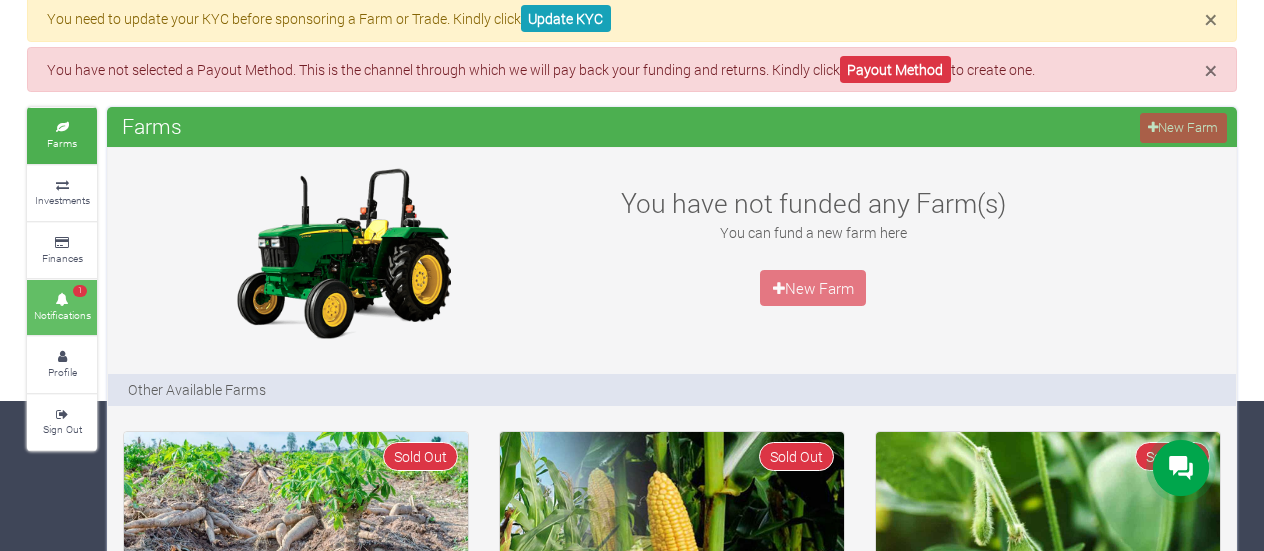 click on "Notifications" at bounding box center [62, 315] 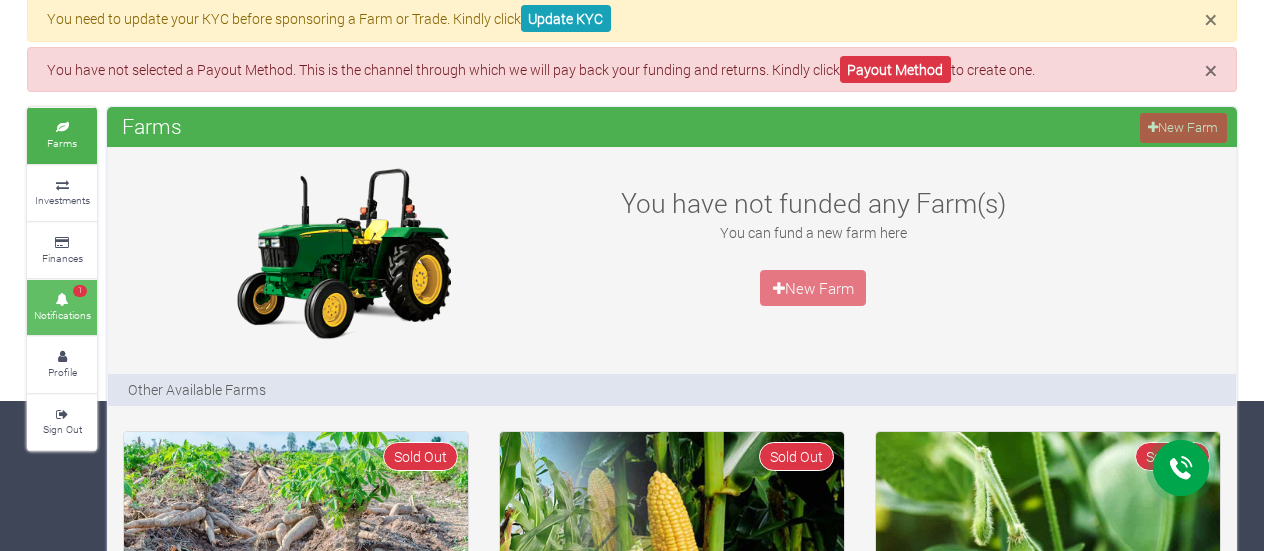 click at bounding box center (62, 300) 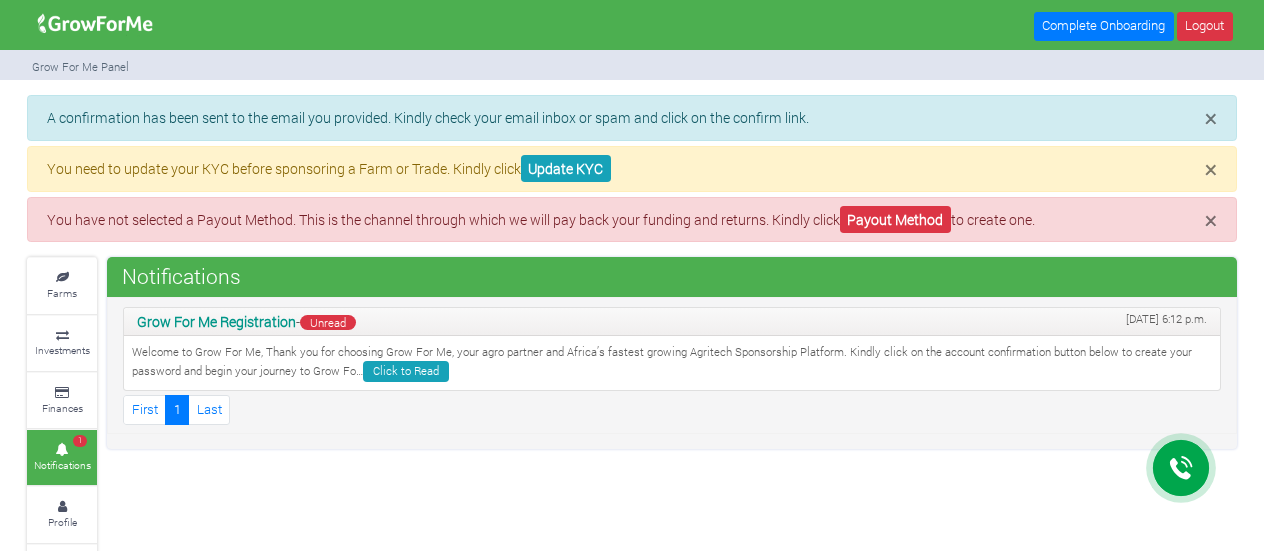 scroll, scrollTop: 0, scrollLeft: 0, axis: both 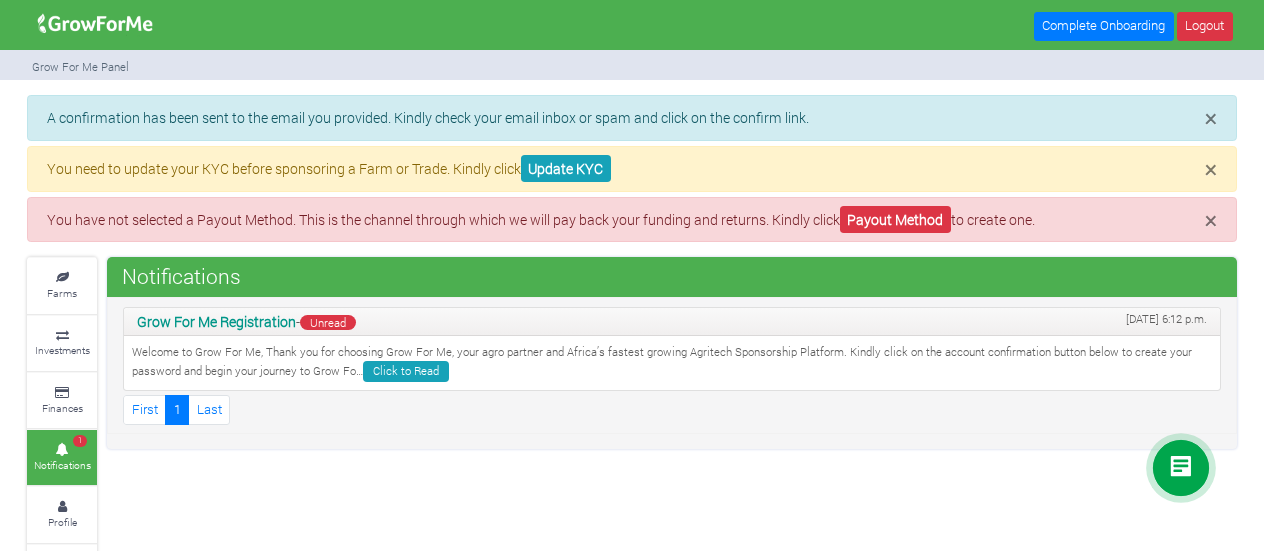 click on "Unread" at bounding box center (328, 322) 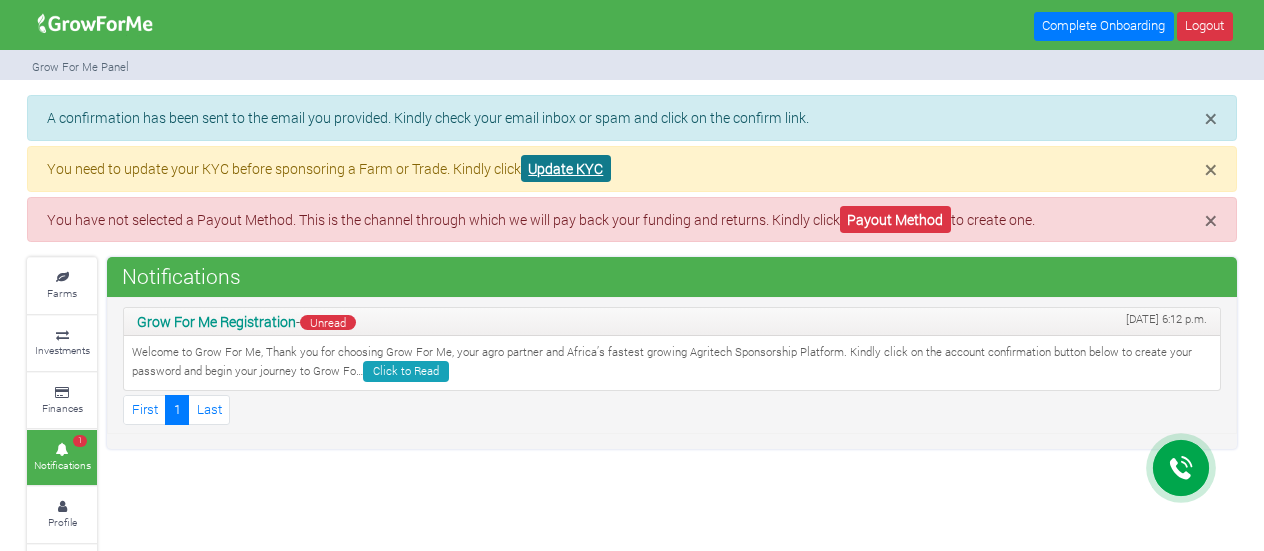 click on "Update KYC" at bounding box center (566, 168) 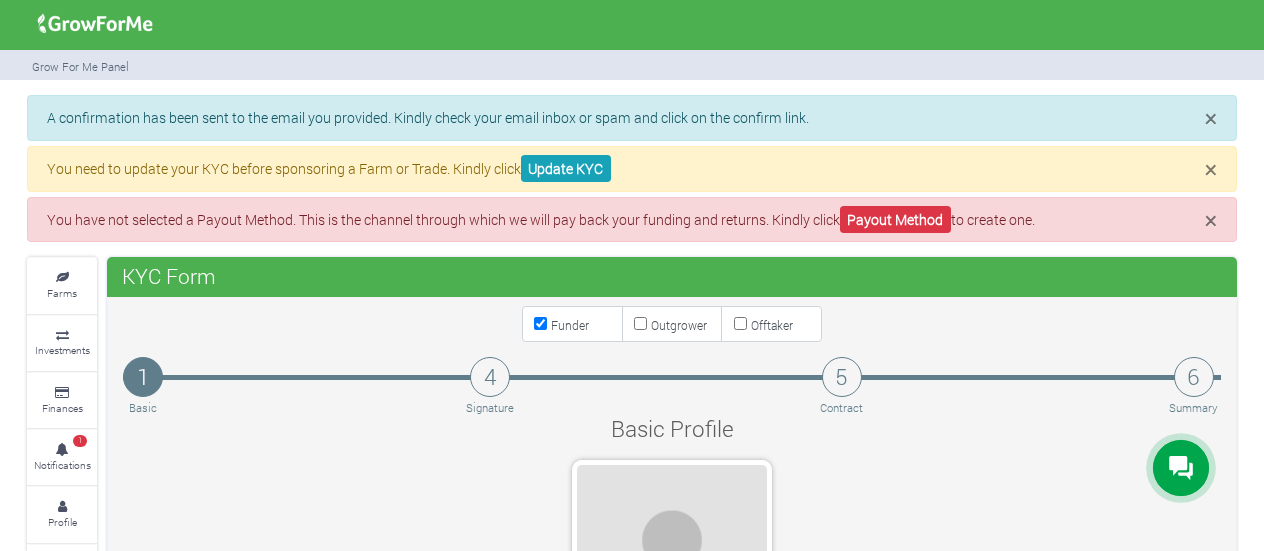 scroll, scrollTop: 0, scrollLeft: 0, axis: both 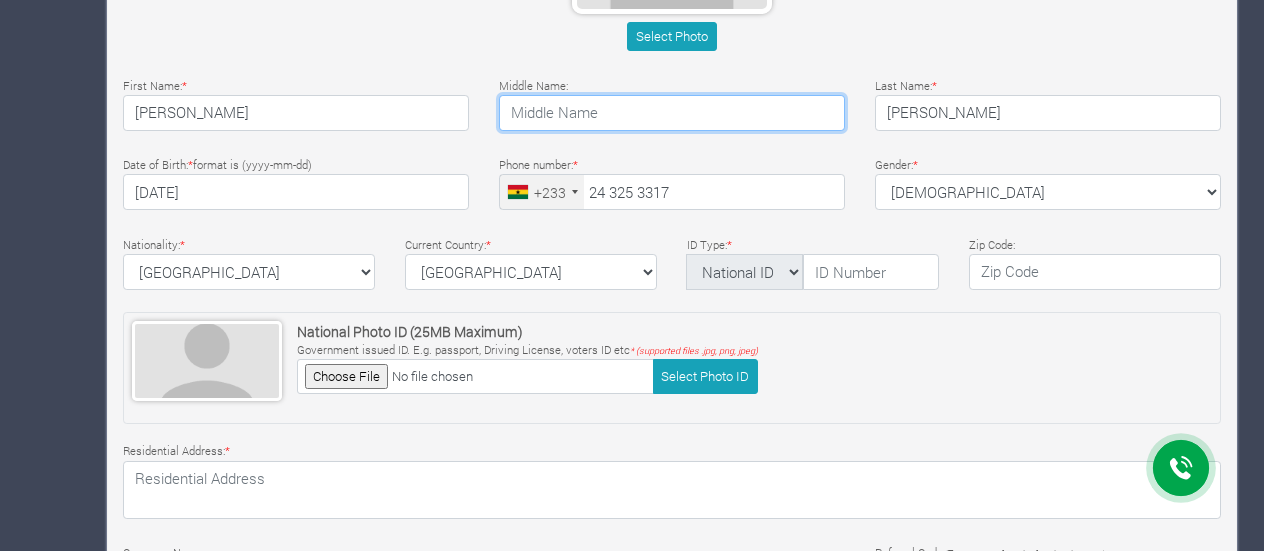 click at bounding box center [672, 113] 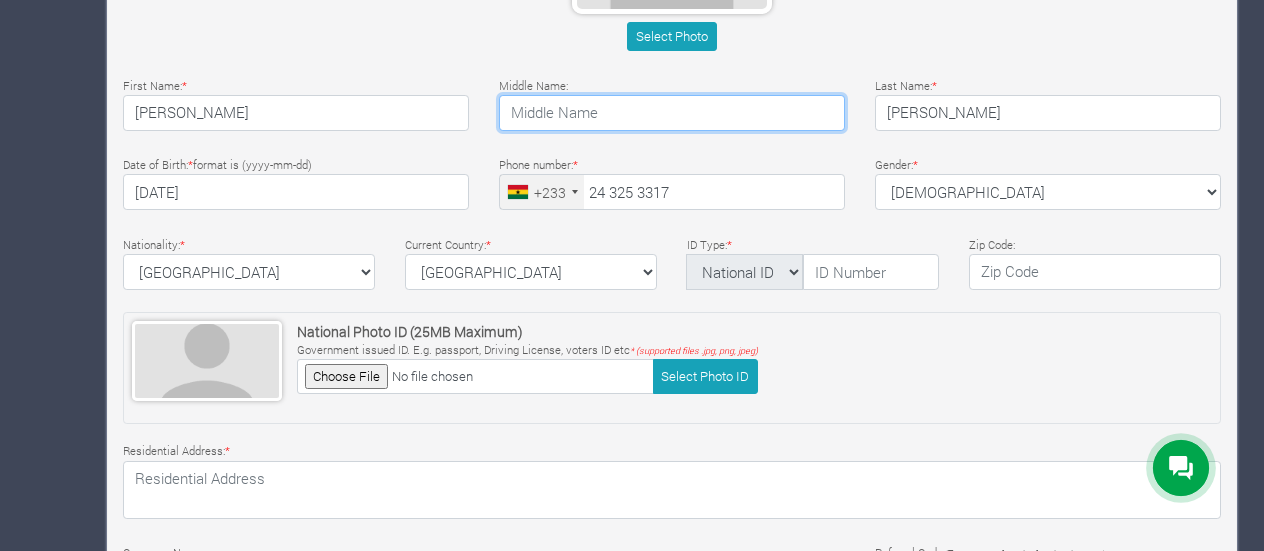 type on "Konney" 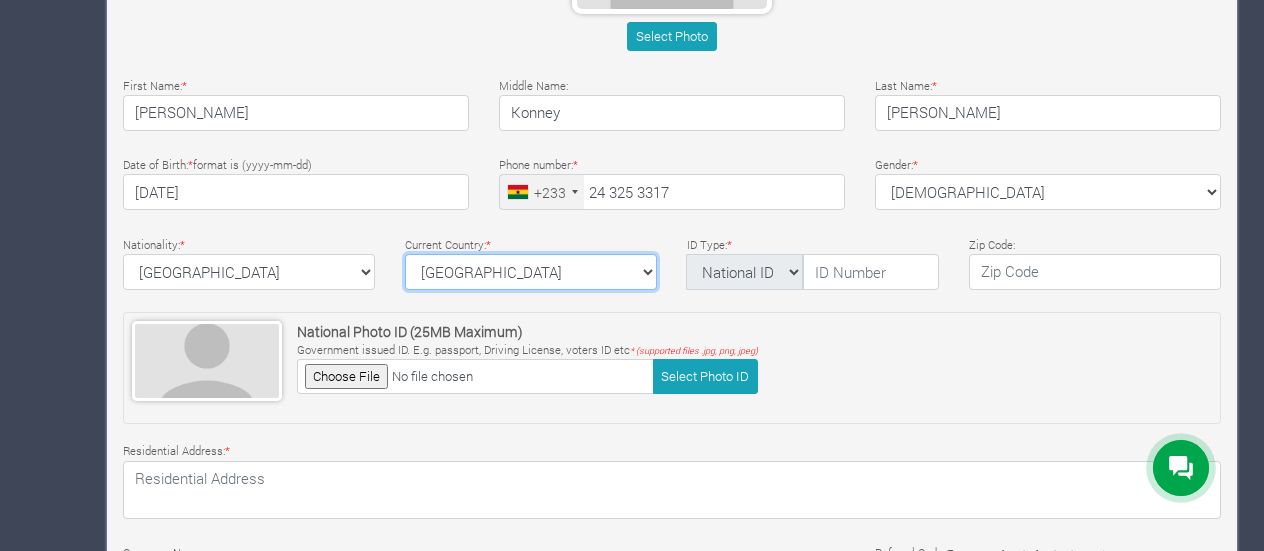 select on "Ghana" 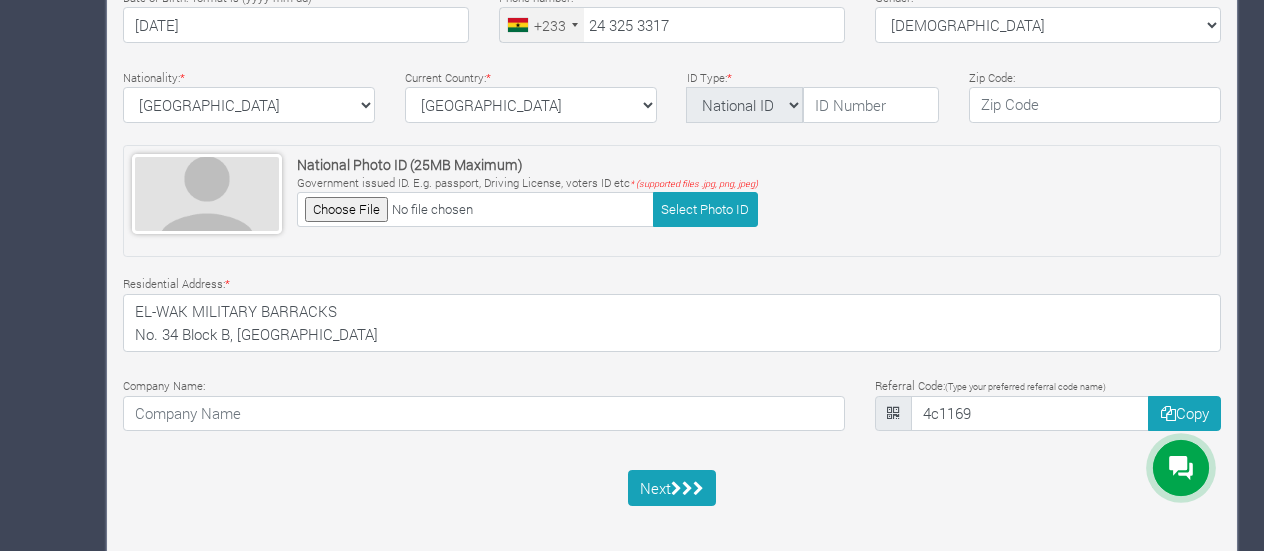 scroll, scrollTop: 822, scrollLeft: 0, axis: vertical 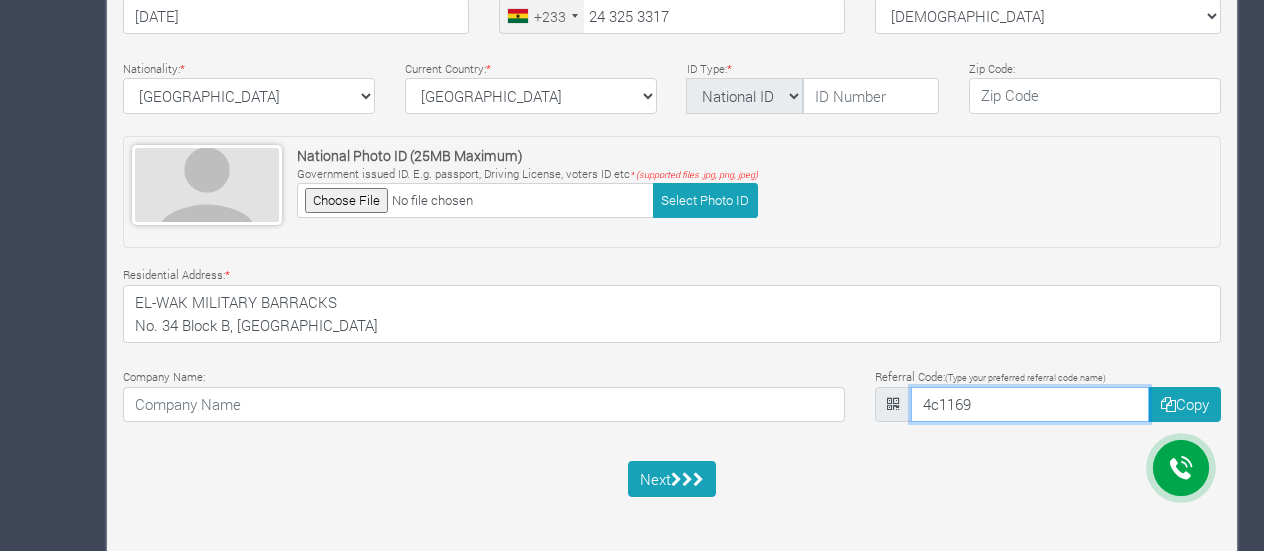 click on "4c1169" at bounding box center (1030, 405) 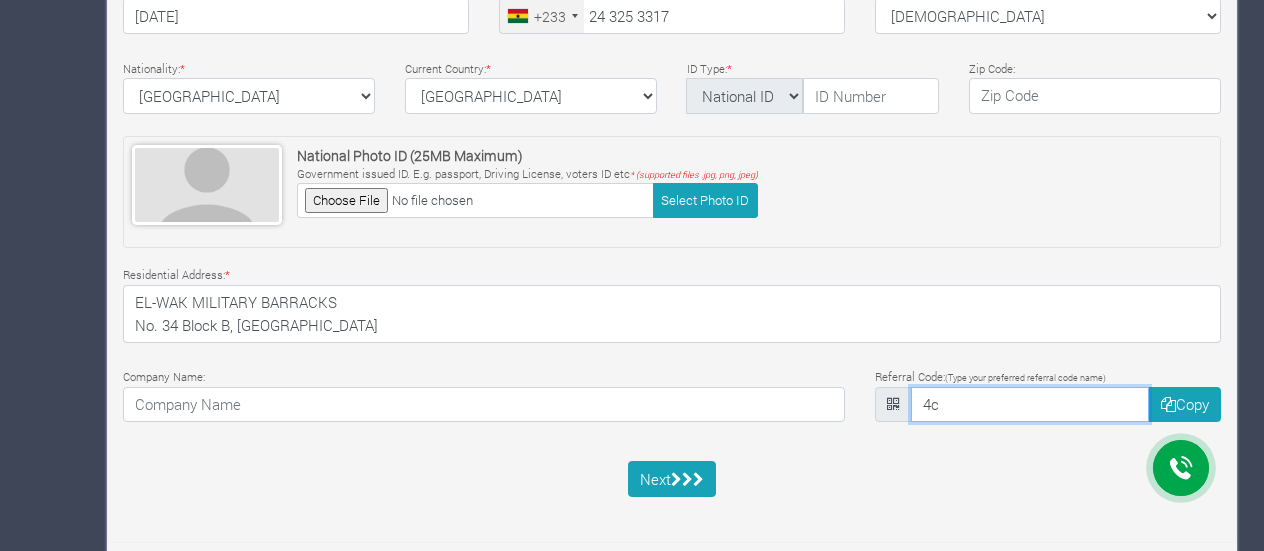 type on "4" 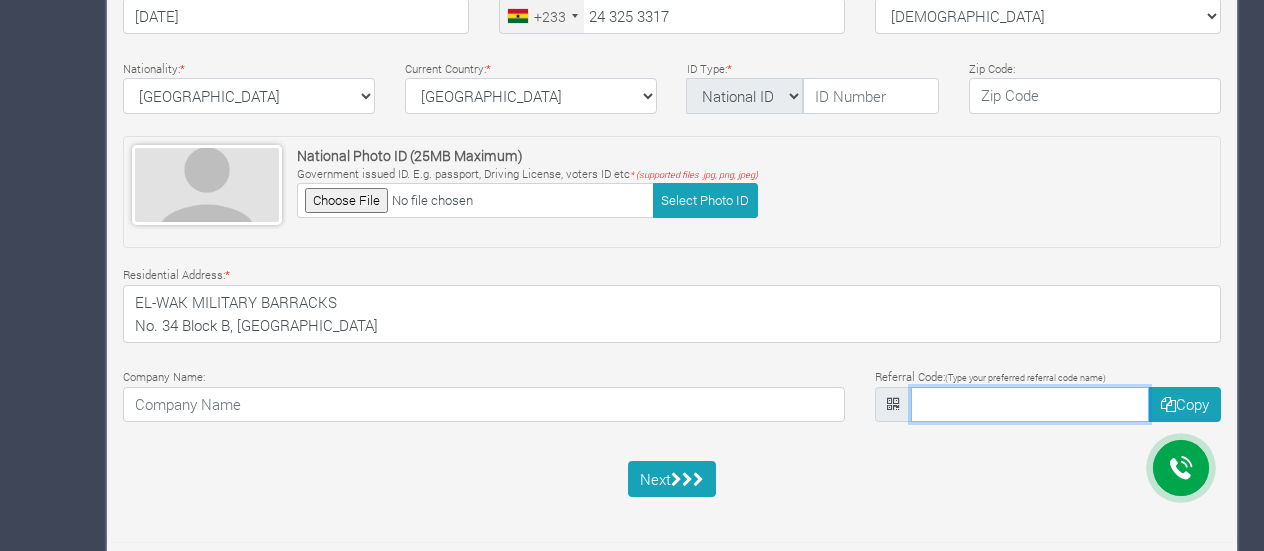 type 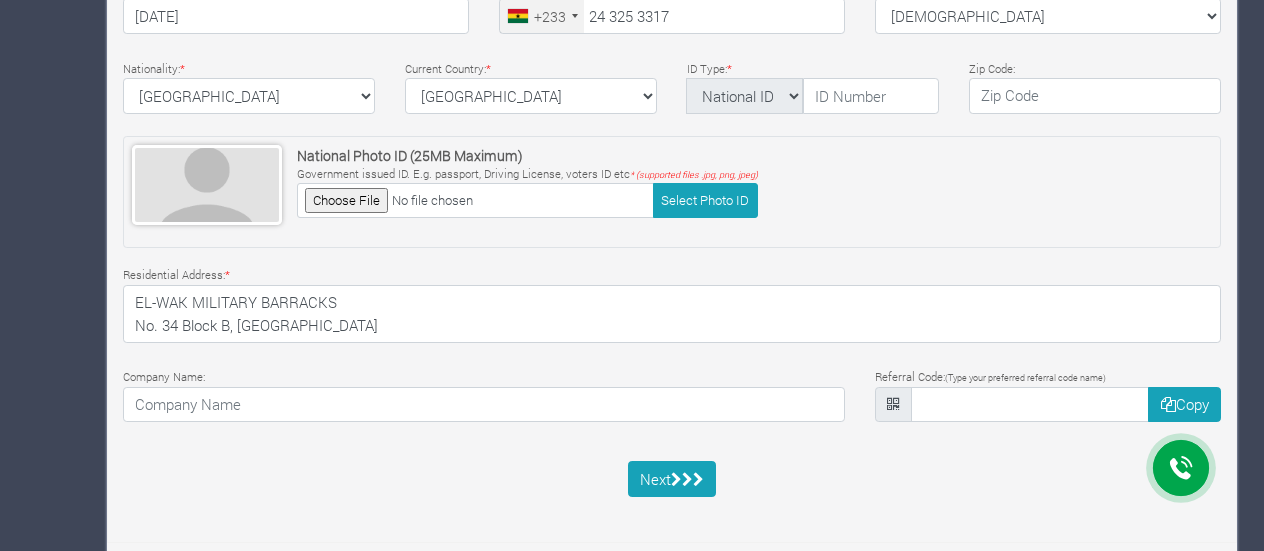 drag, startPoint x: 1260, startPoint y: 273, endPoint x: 1260, endPoint y: 253, distance: 20 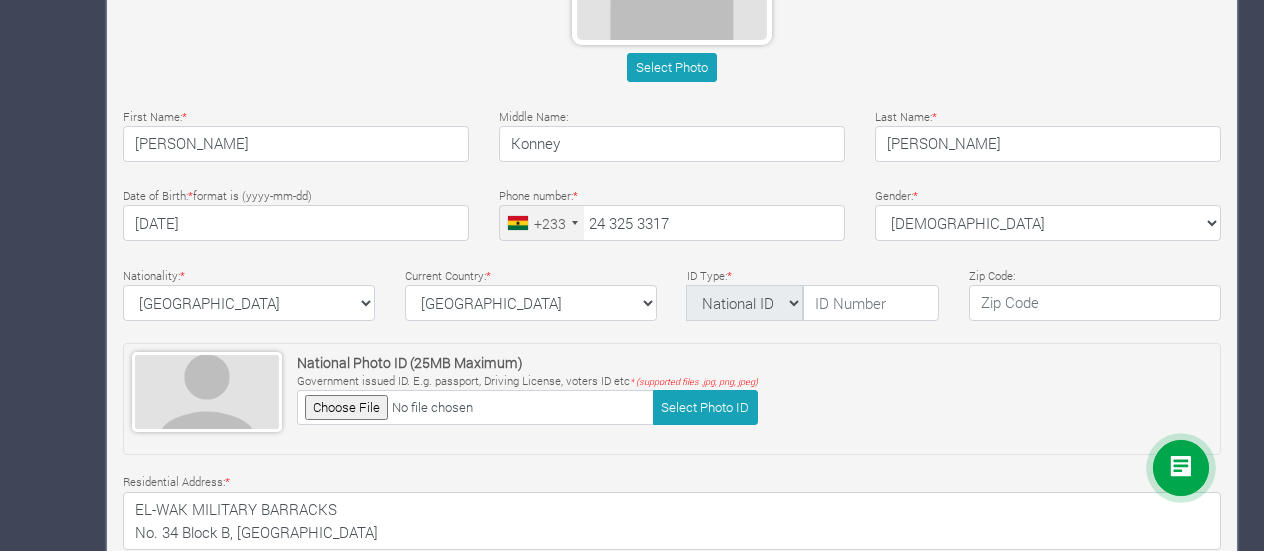 scroll, scrollTop: 822, scrollLeft: 0, axis: vertical 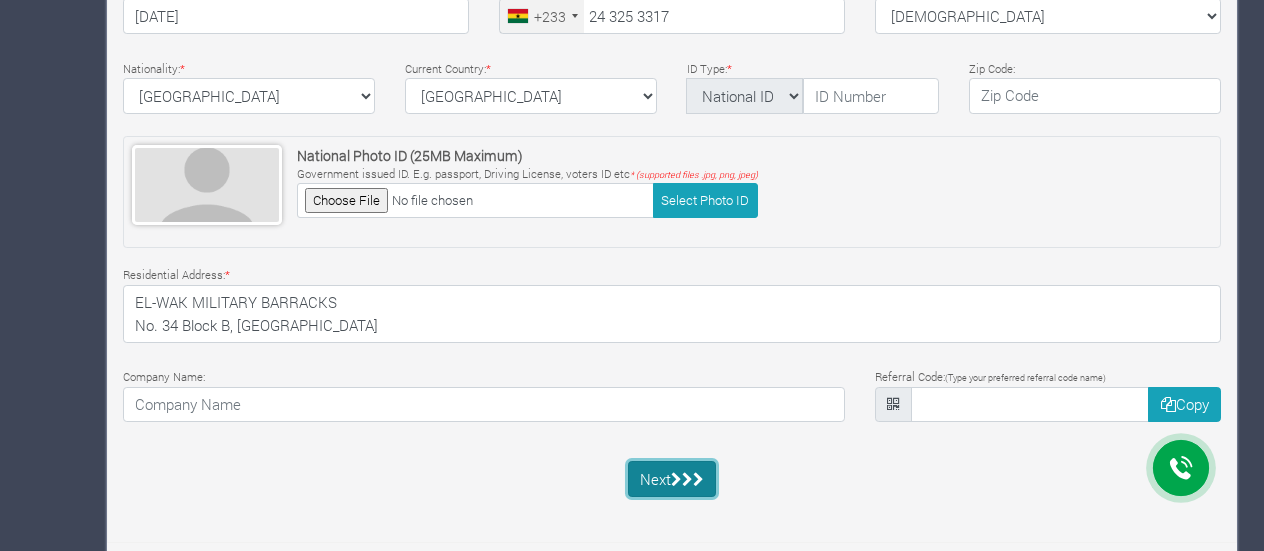 click on "Next" at bounding box center [672, 479] 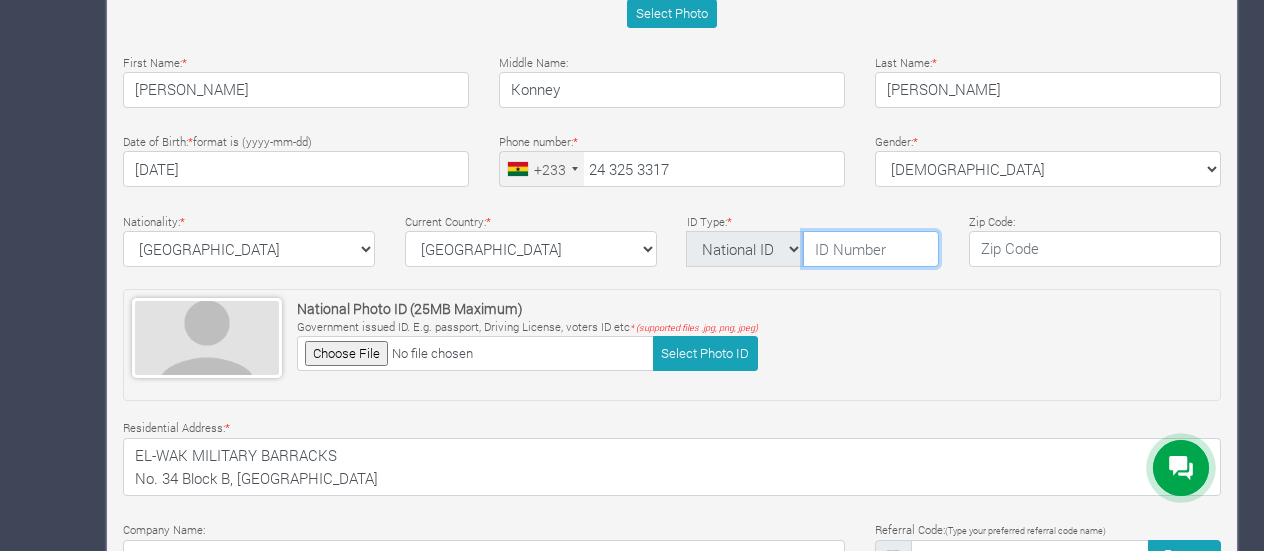 scroll, scrollTop: 655, scrollLeft: 0, axis: vertical 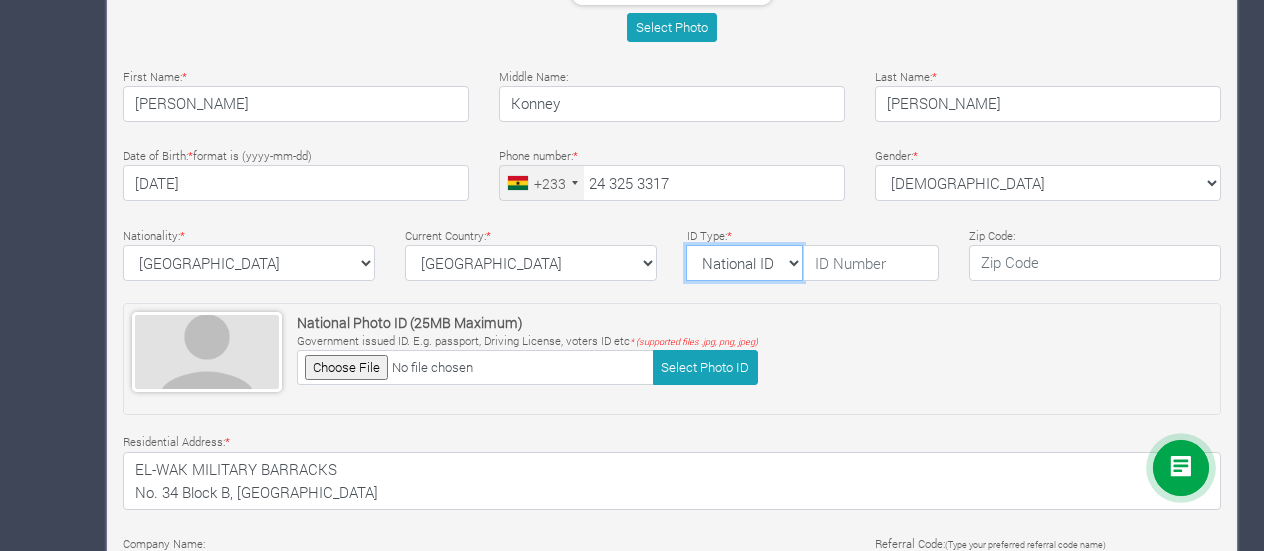 click on "National ID
Ghana ID
Passport
Drivers" at bounding box center (744, 263) 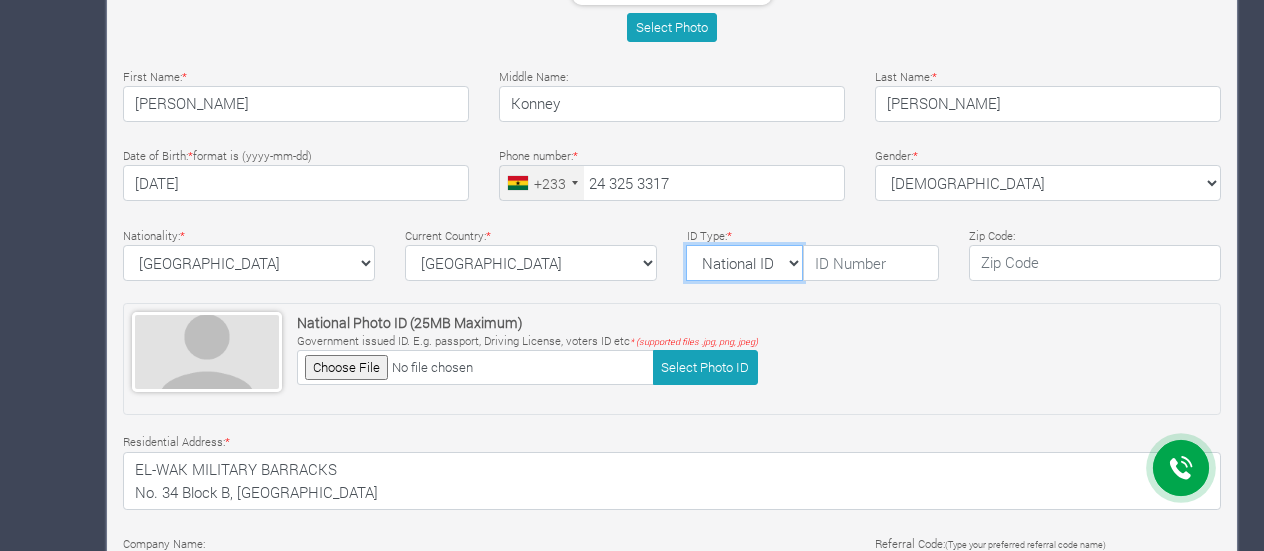 select on "Drivers" 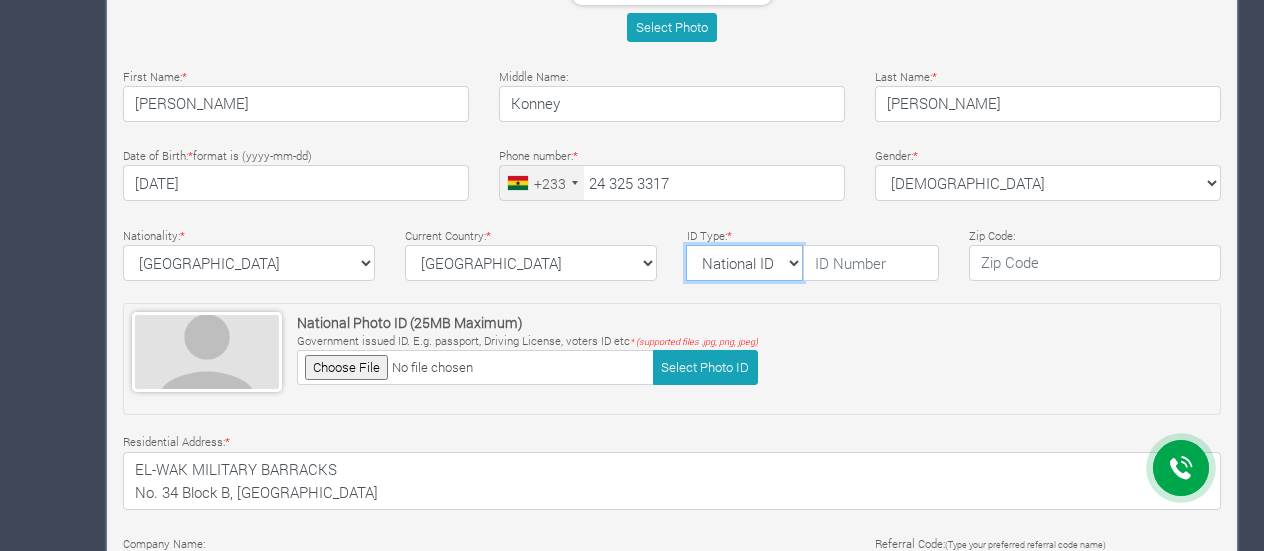 click on "National ID
Ghana ID
Passport
Drivers" at bounding box center (744, 263) 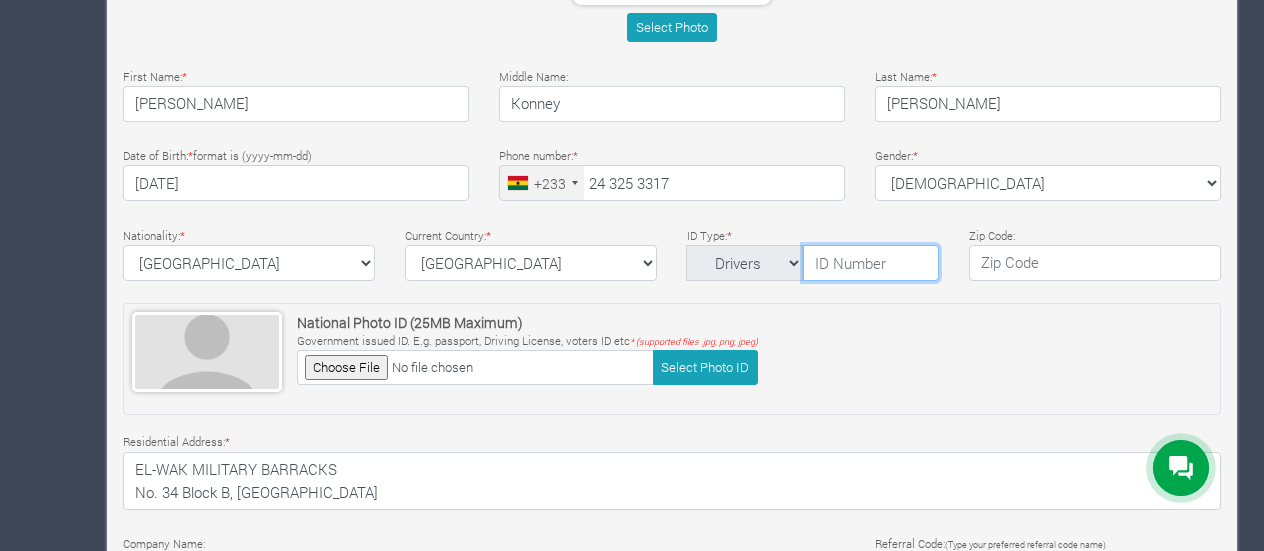 click at bounding box center (871, 263) 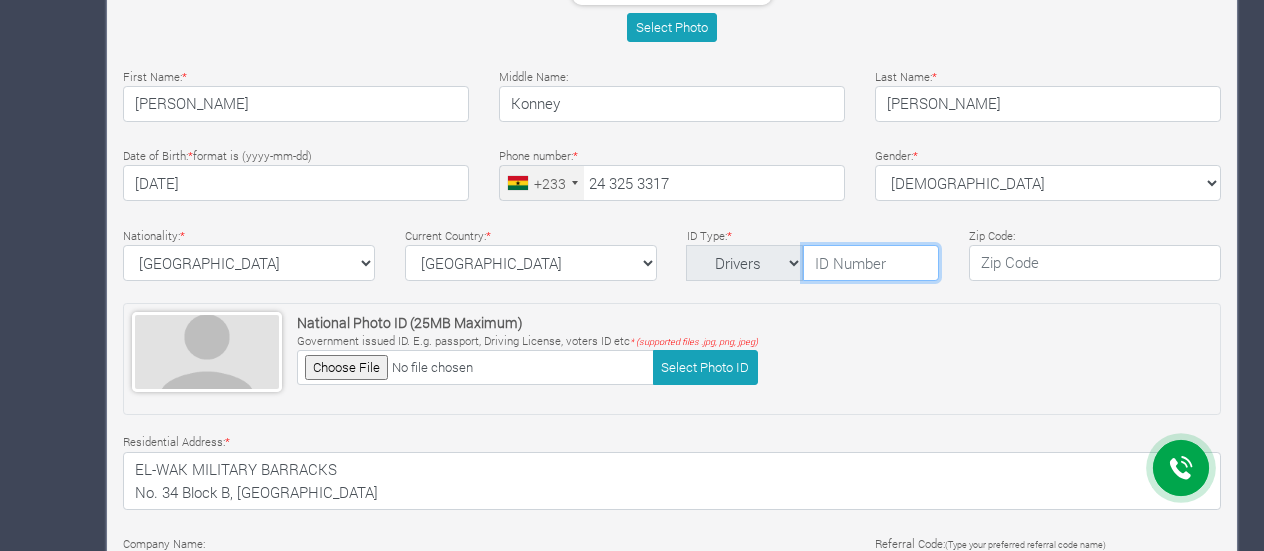 click at bounding box center (871, 263) 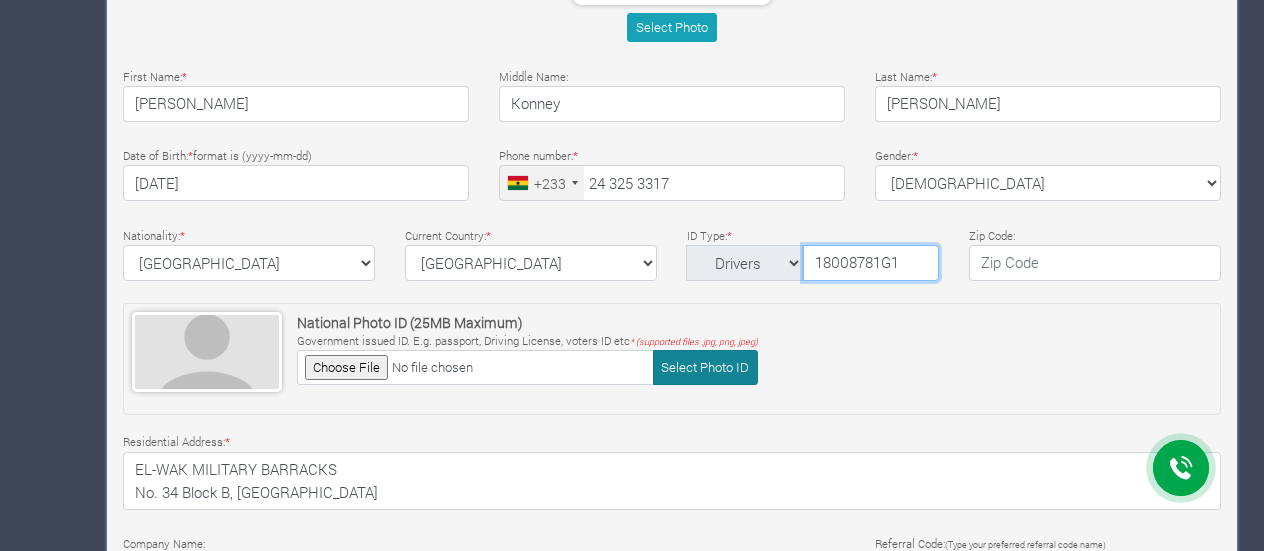 type on "18008781G1" 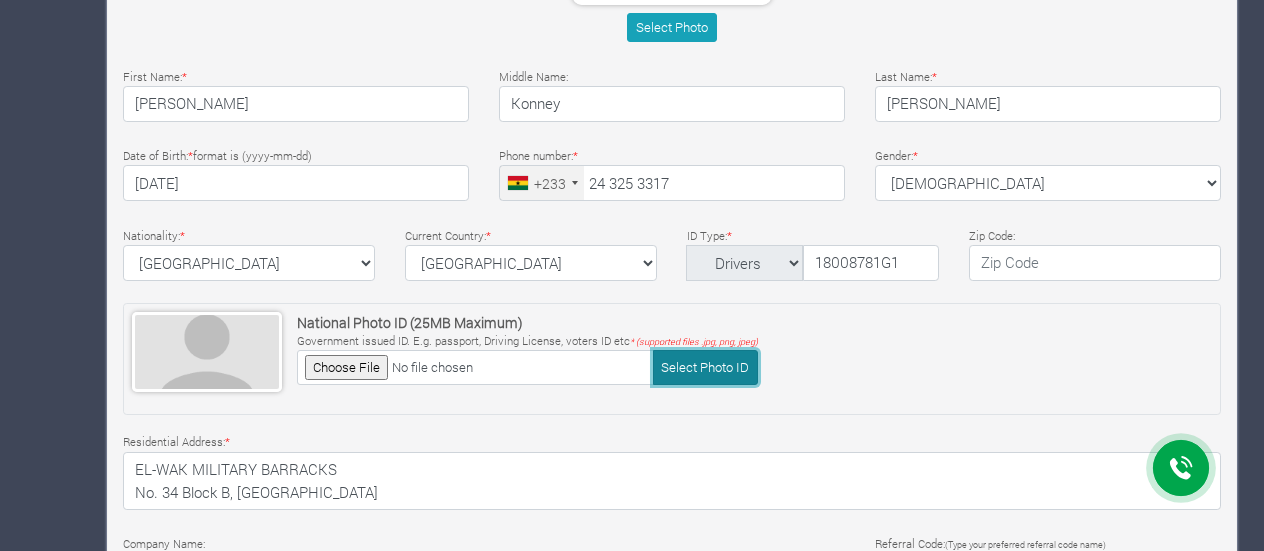 click on "Select Photo ID" at bounding box center [705, 367] 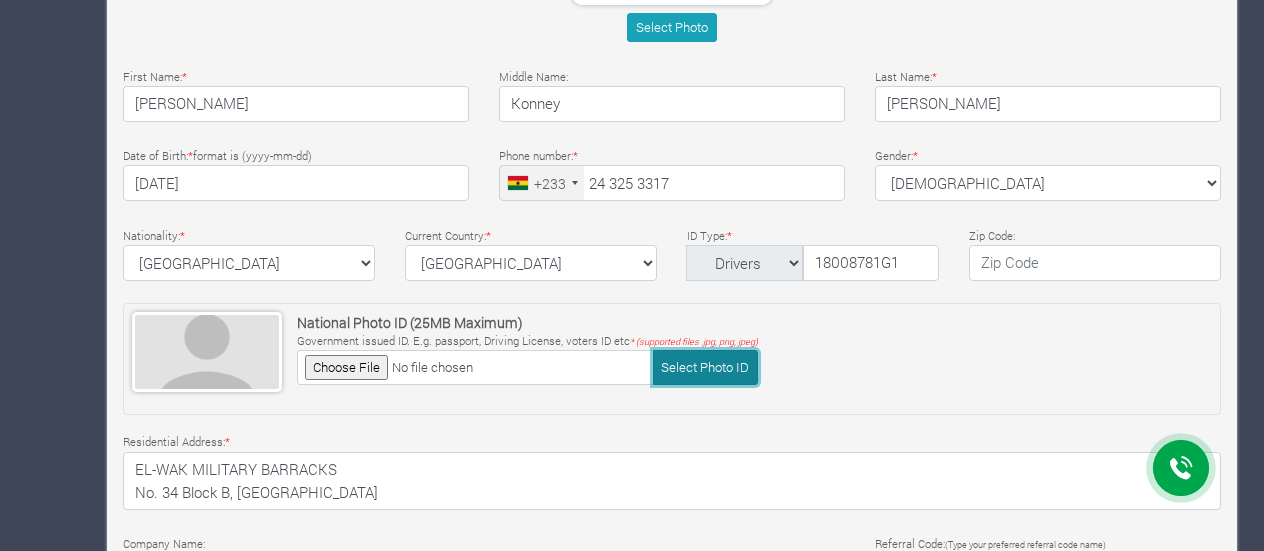 click on "Select Photo ID" at bounding box center (705, 367) 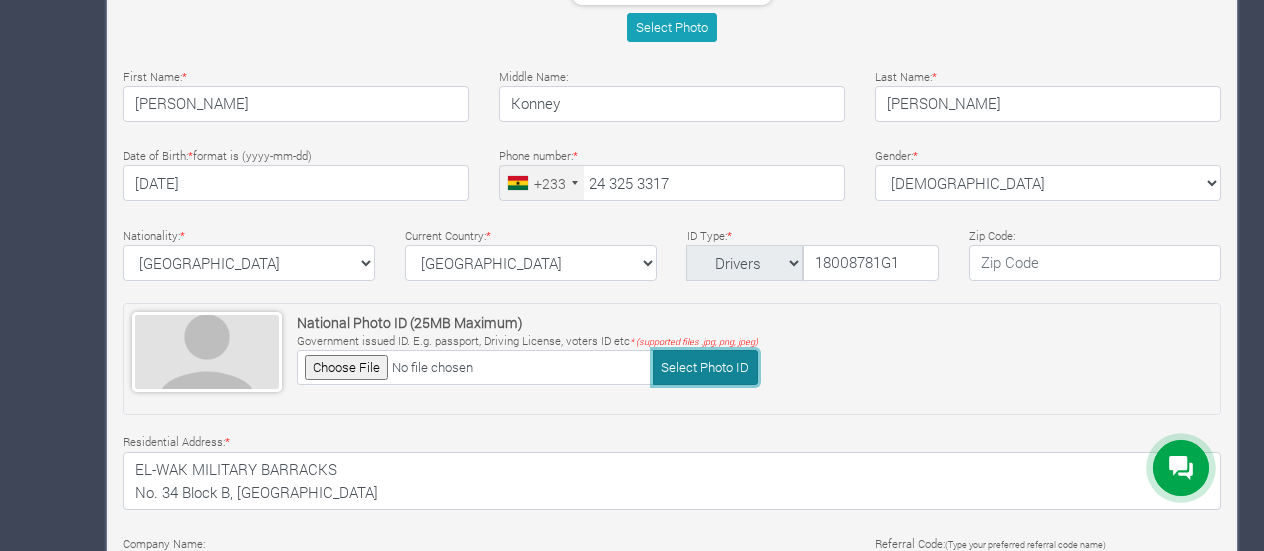 type on "C:\fakepath\WhatsApp Image 2025-07-11 at 6.39.14 PM.jpeg" 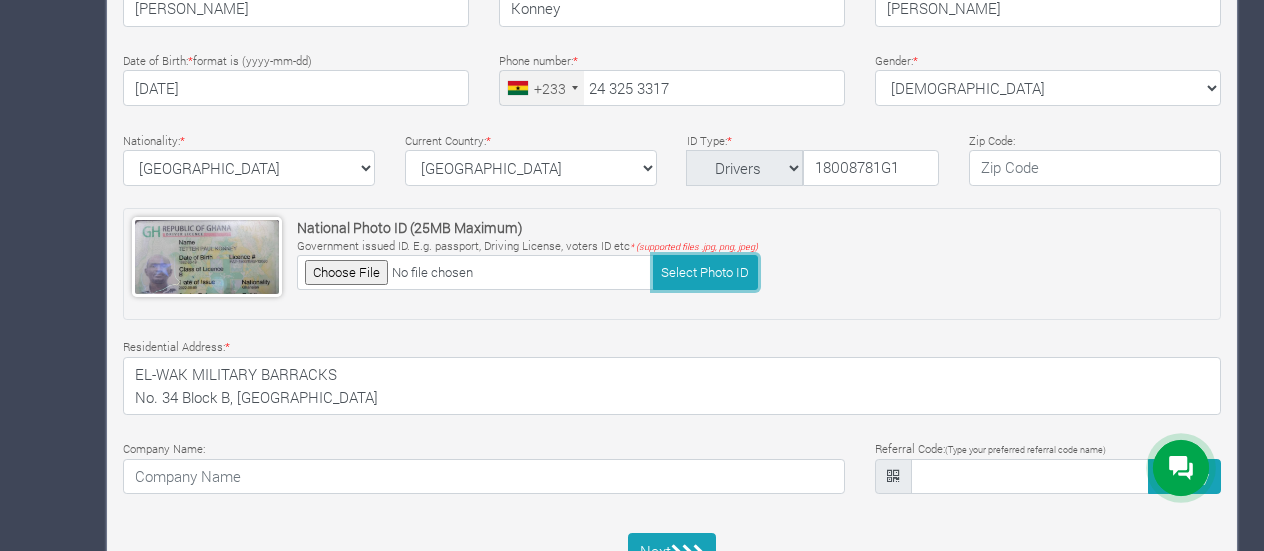 scroll, scrollTop: 822, scrollLeft: 0, axis: vertical 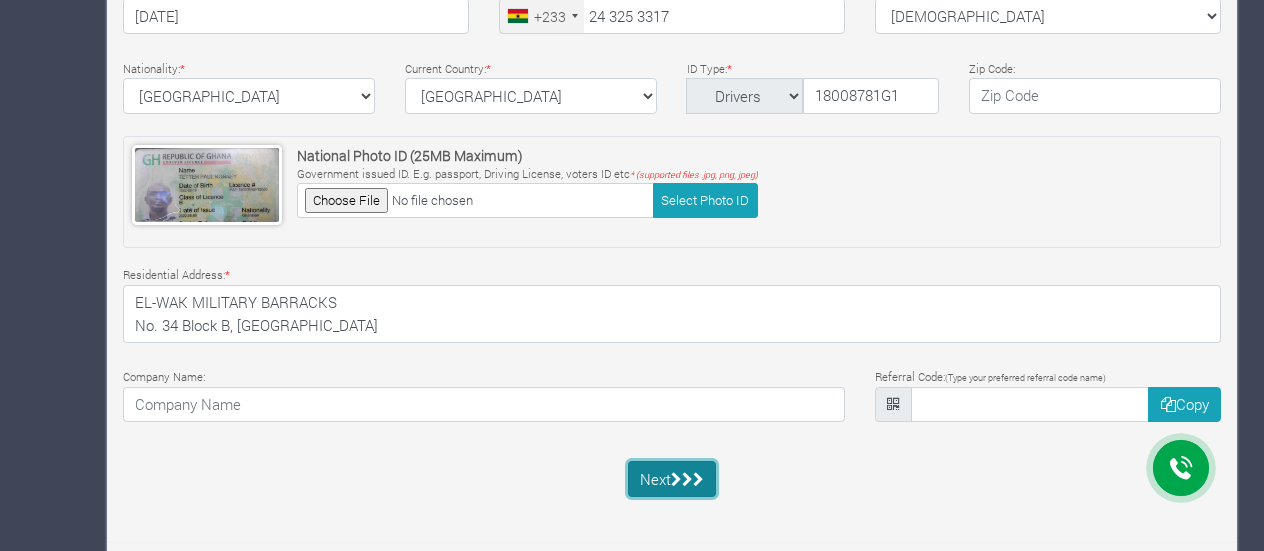 click at bounding box center (687, 479) 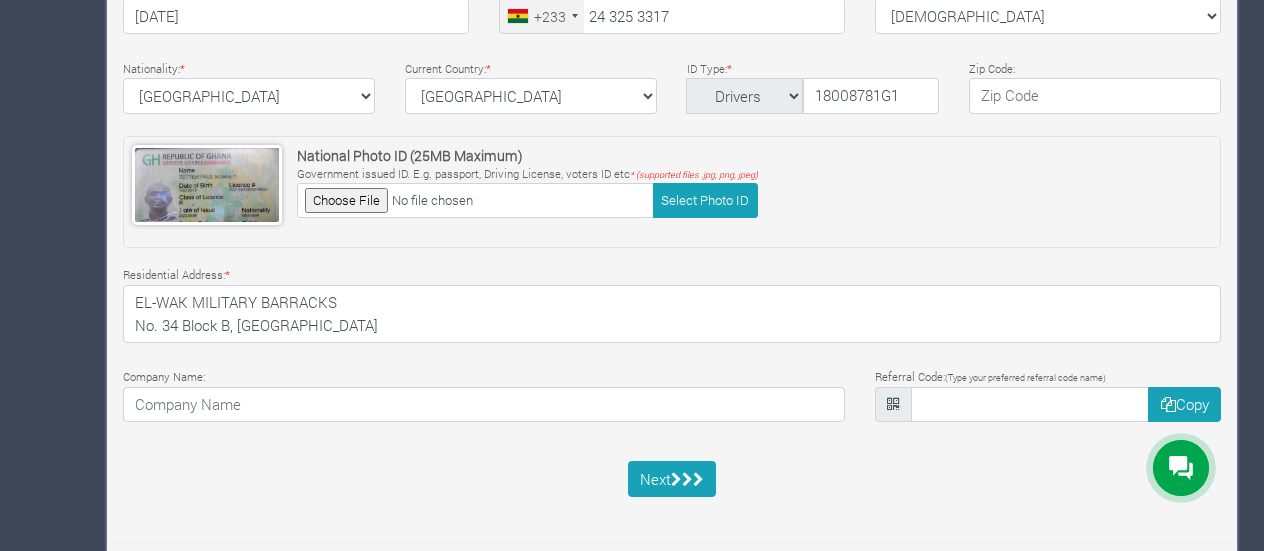 click on "Next" at bounding box center [672, 482] 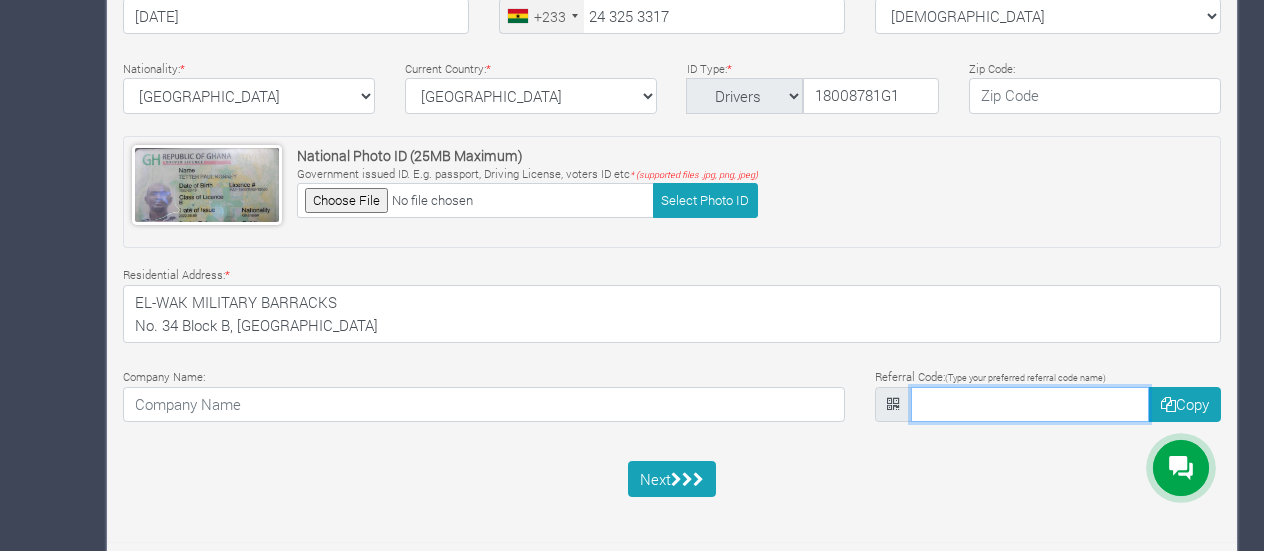 click at bounding box center (1030, 405) 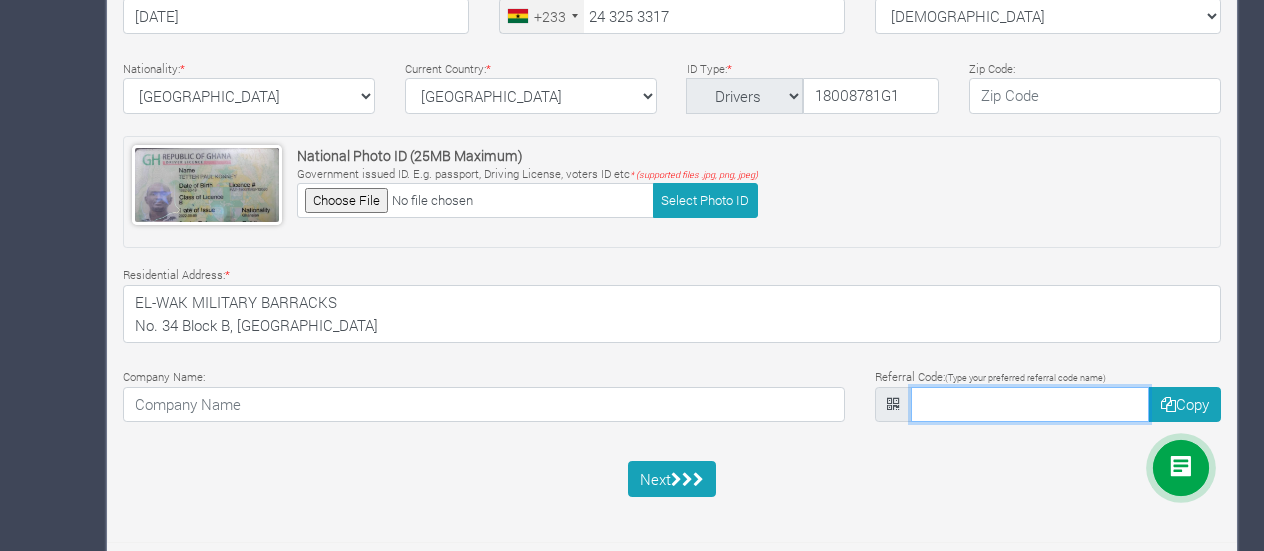 click at bounding box center [1030, 405] 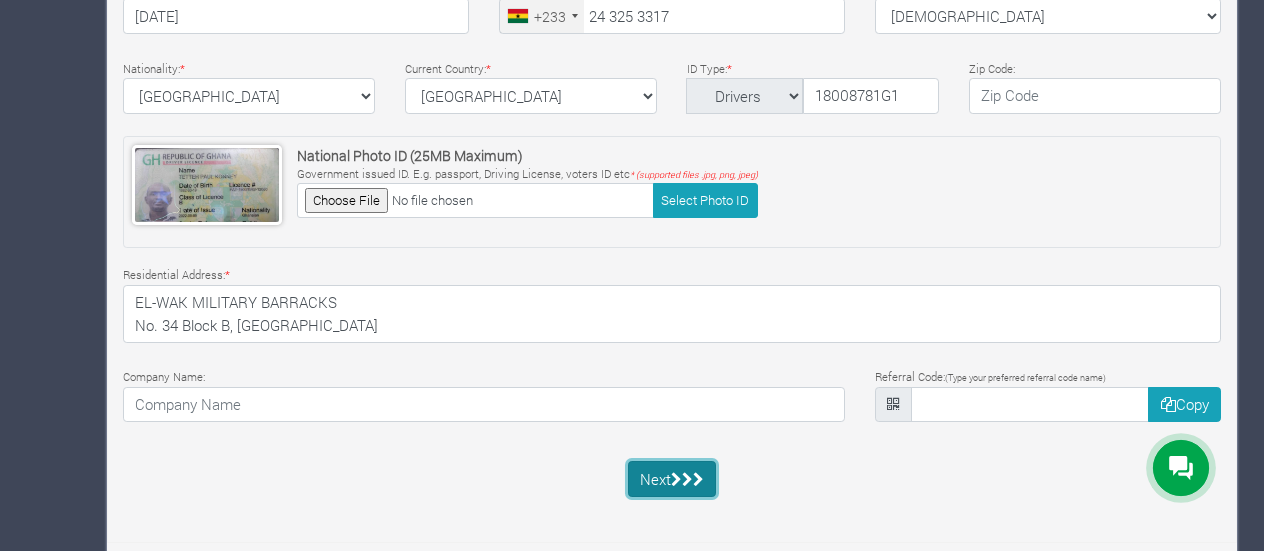 click on "Next" at bounding box center [672, 479] 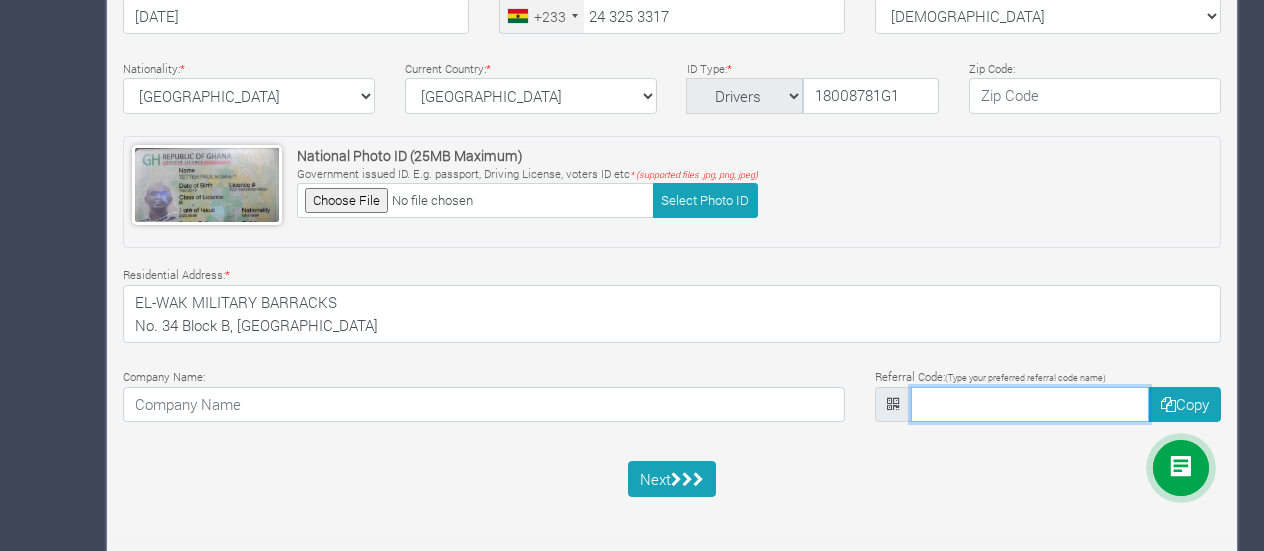 click at bounding box center [1030, 405] 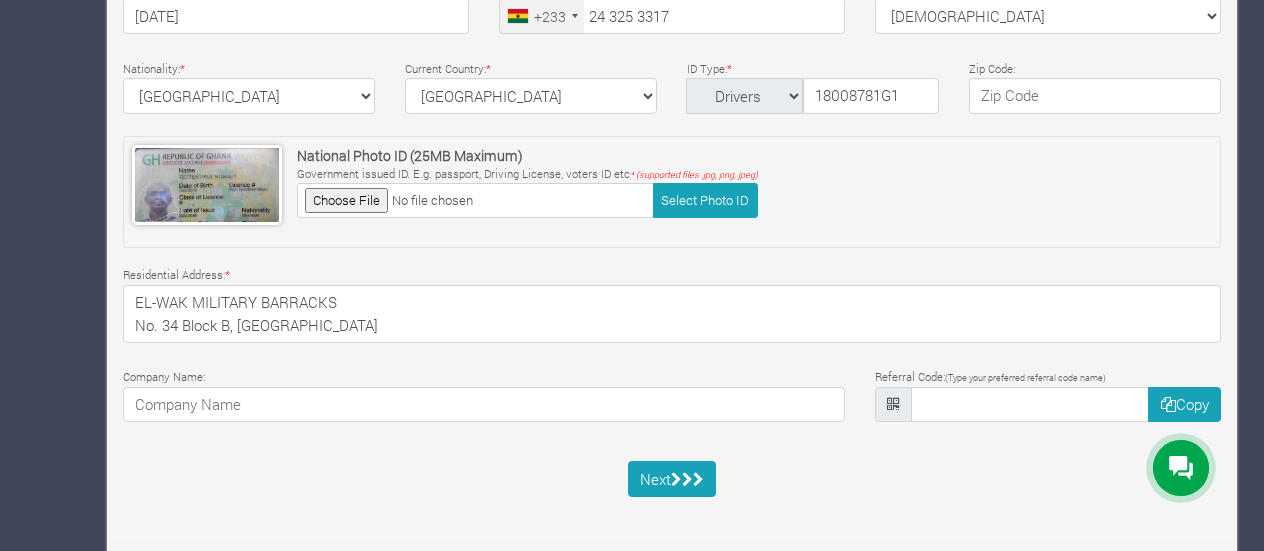 click at bounding box center [893, 405] 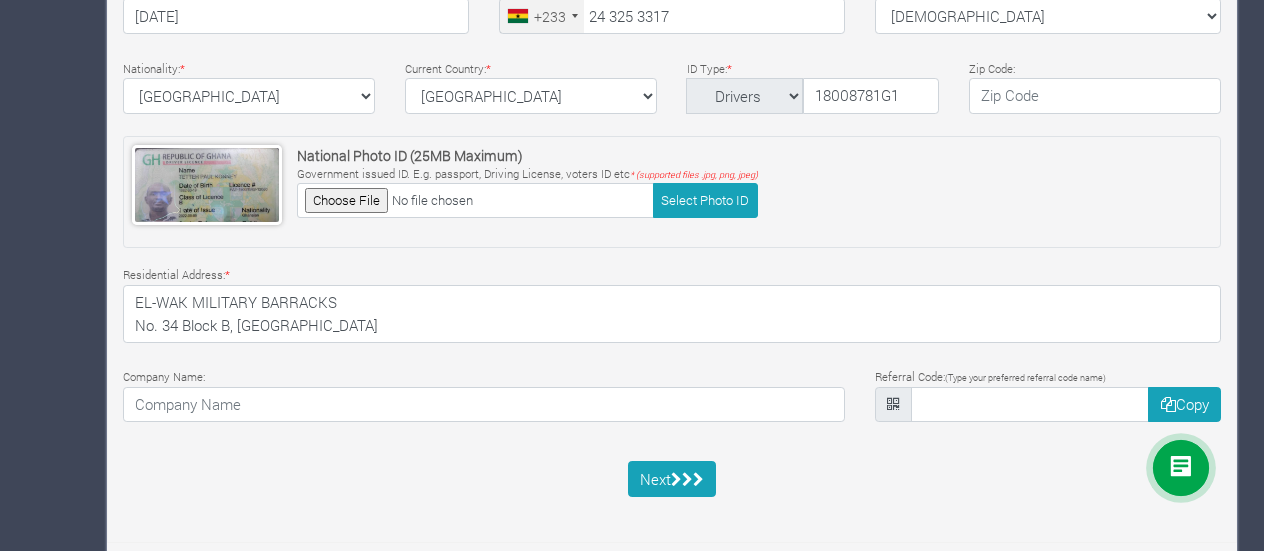 click at bounding box center [893, 404] 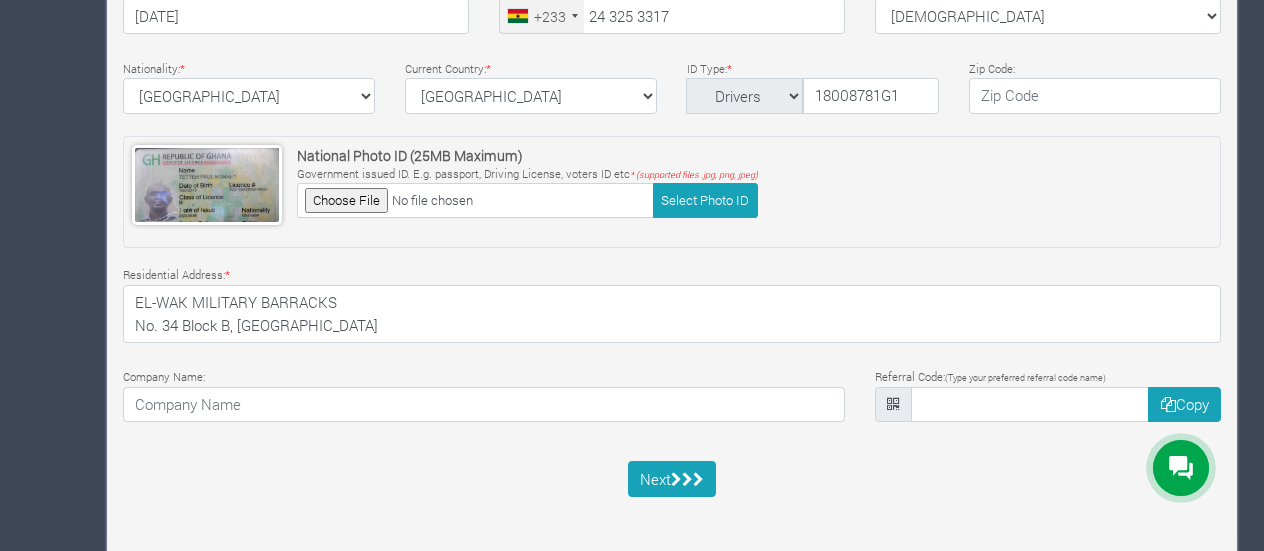 click on "Basic Profile
Select Photo
First Name: * Paul Middle Name: Konney *" at bounding box center (672, 54) 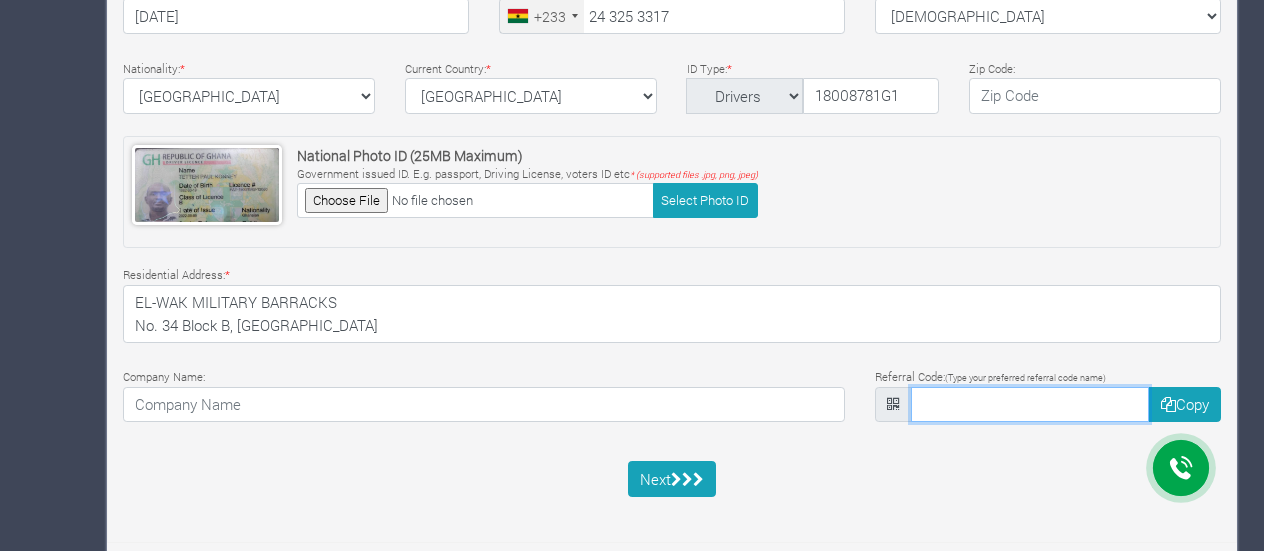 click at bounding box center (1030, 405) 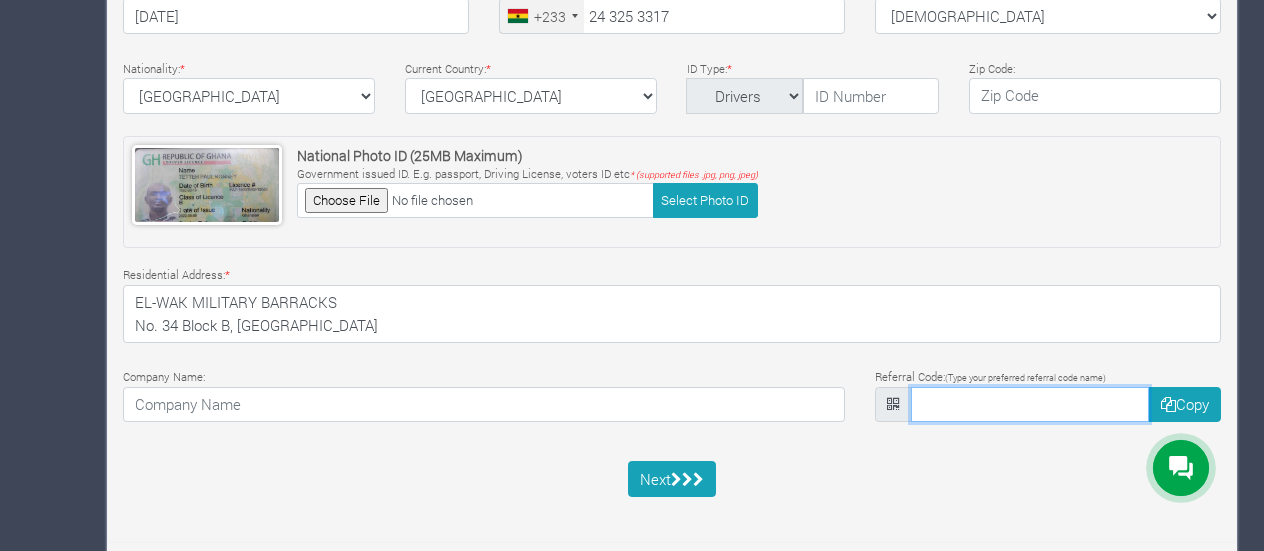 type 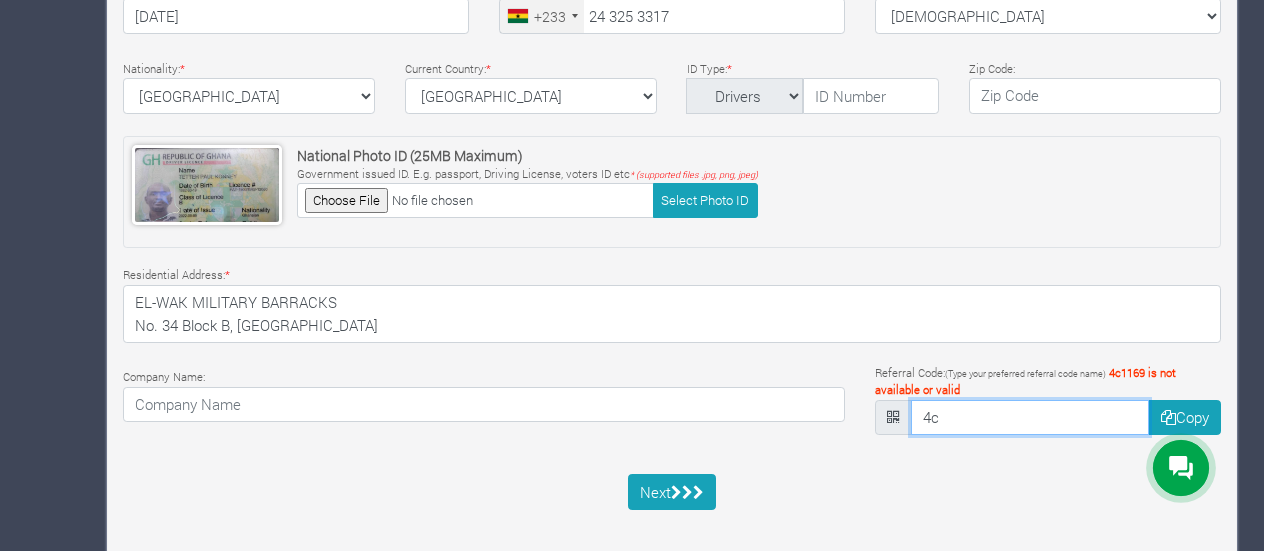 type on "4" 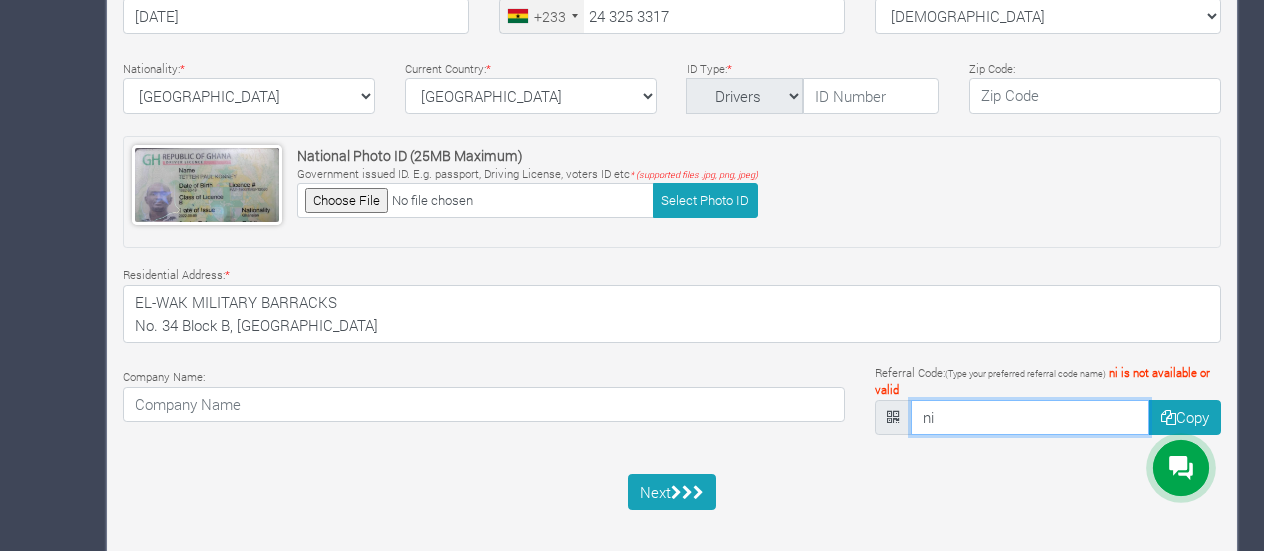 type on "n" 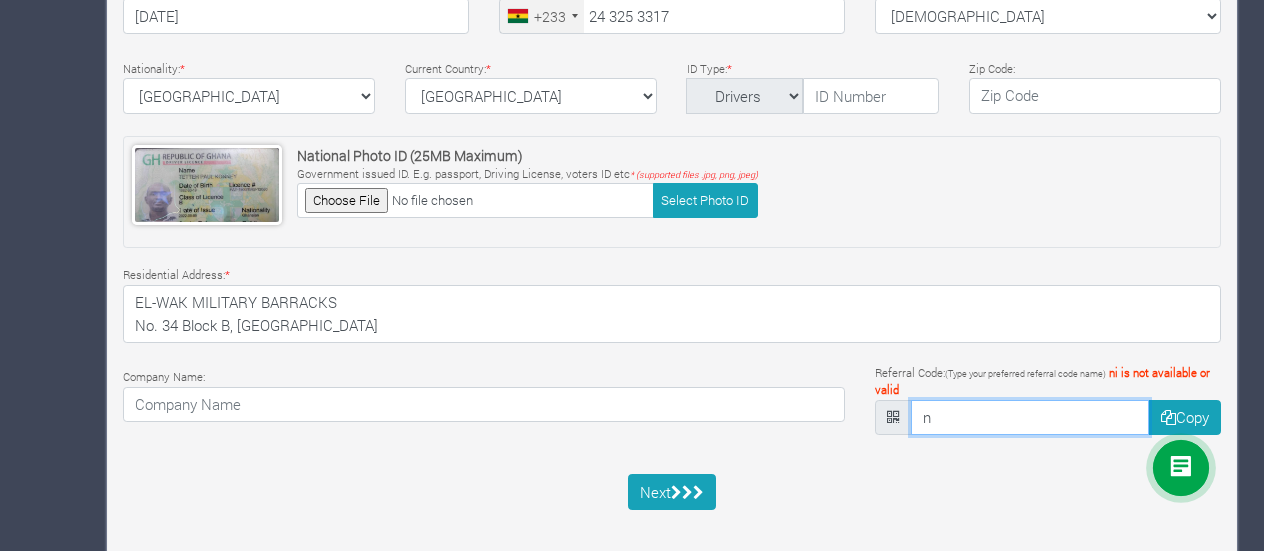 type 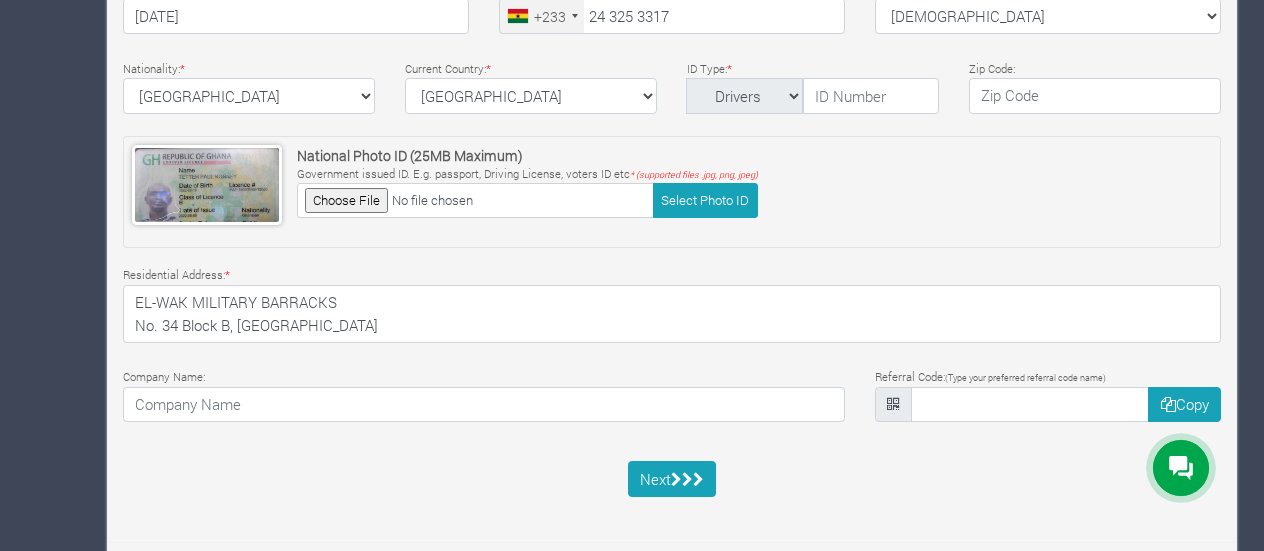 click on "Next" at bounding box center [672, 479] 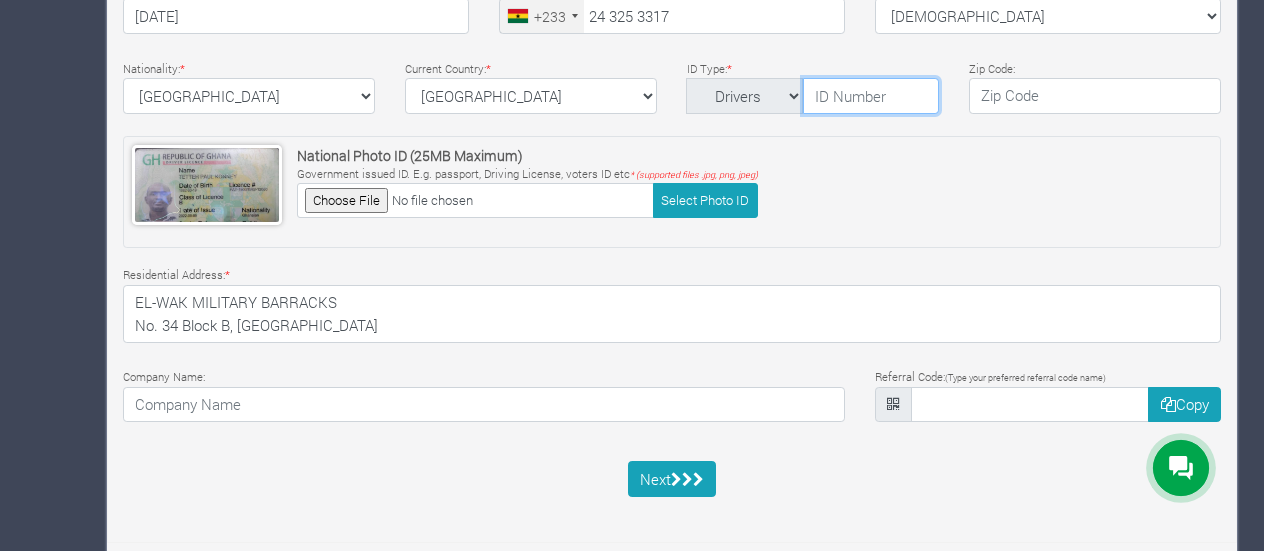 click at bounding box center [871, 96] 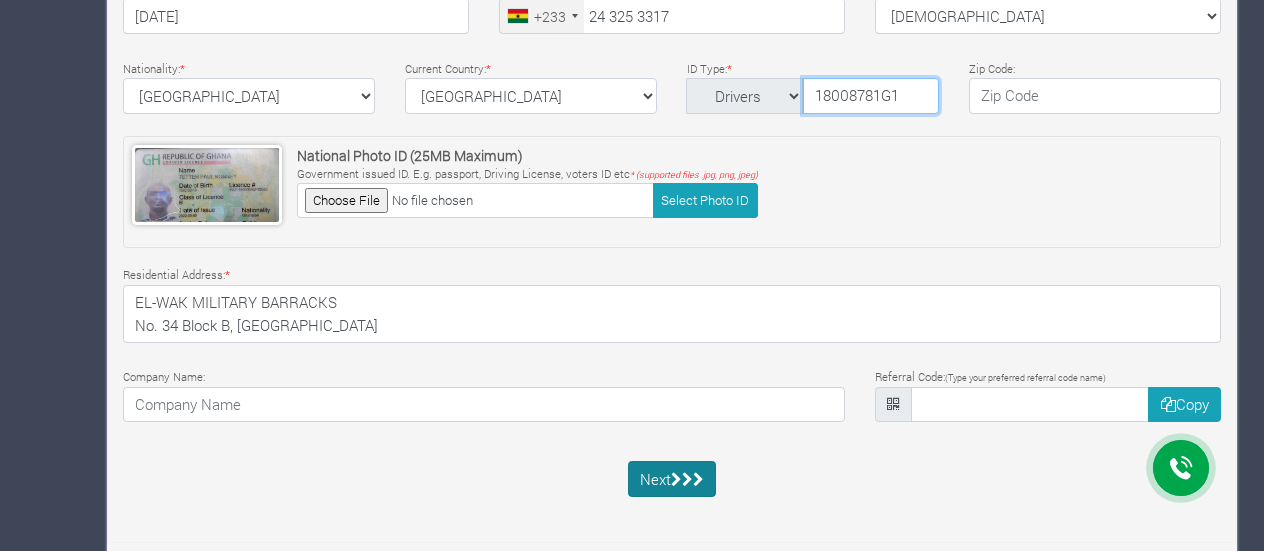 type on "18008781G1" 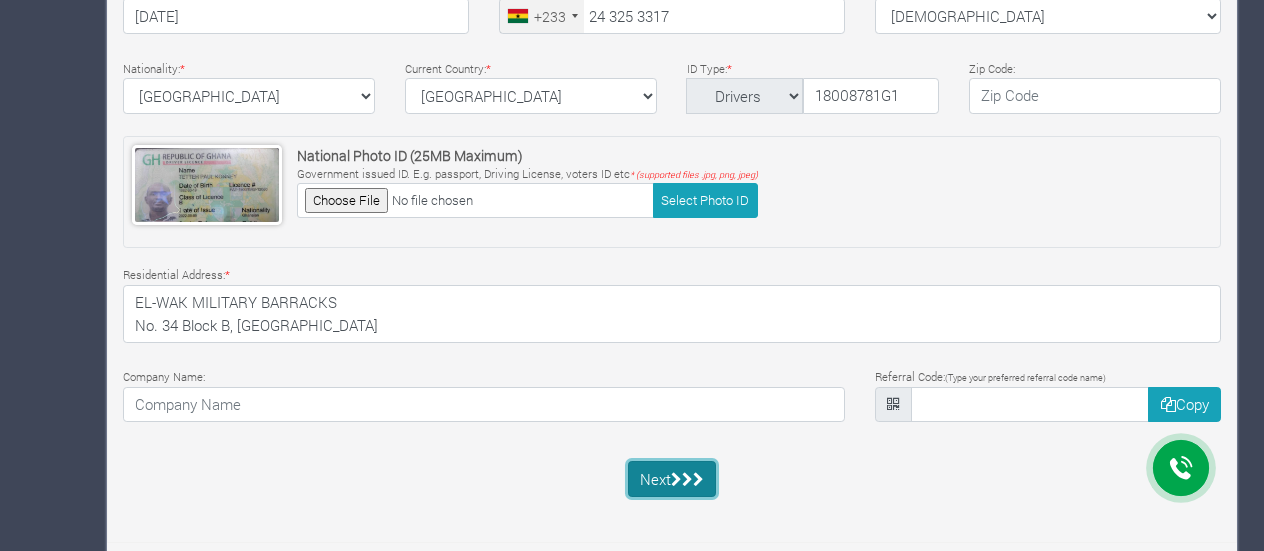 click at bounding box center (676, 479) 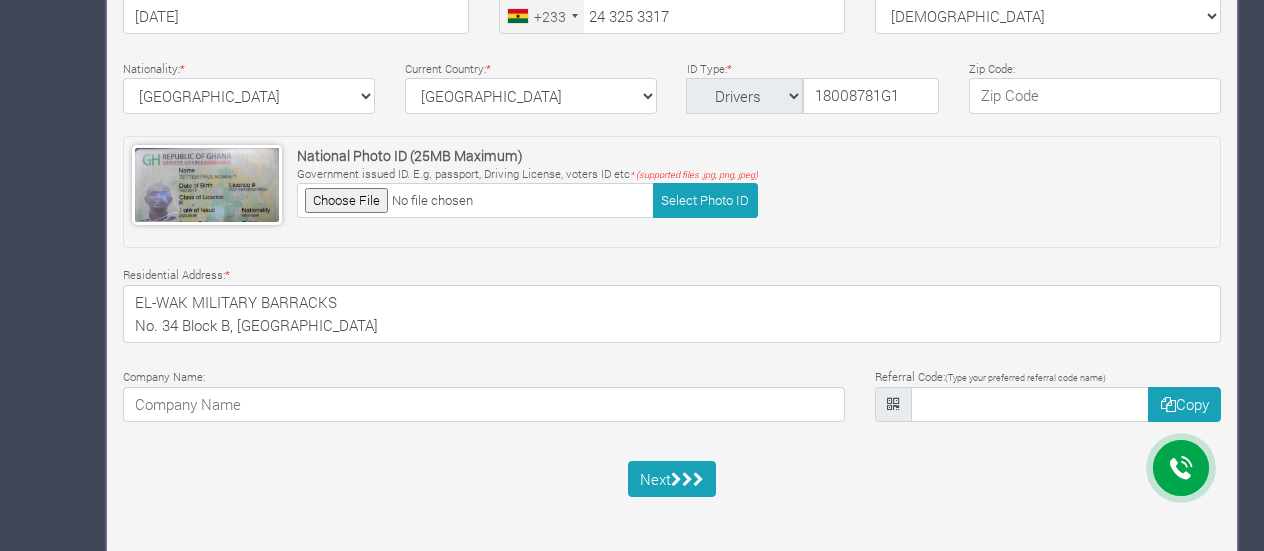click on "Next" at bounding box center [672, 479] 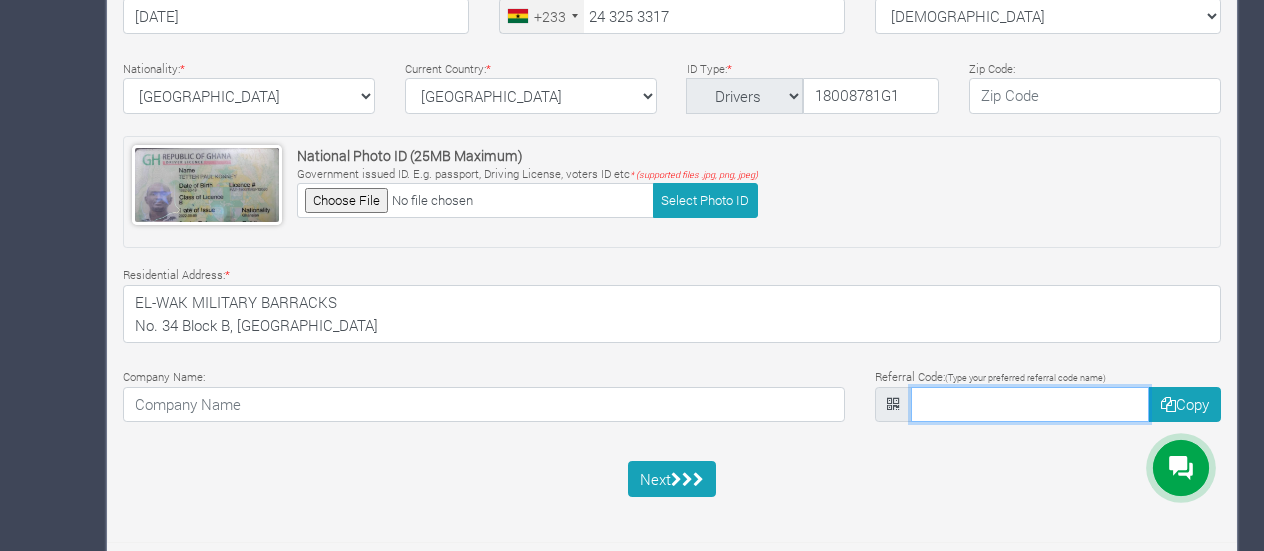 click at bounding box center [1030, 405] 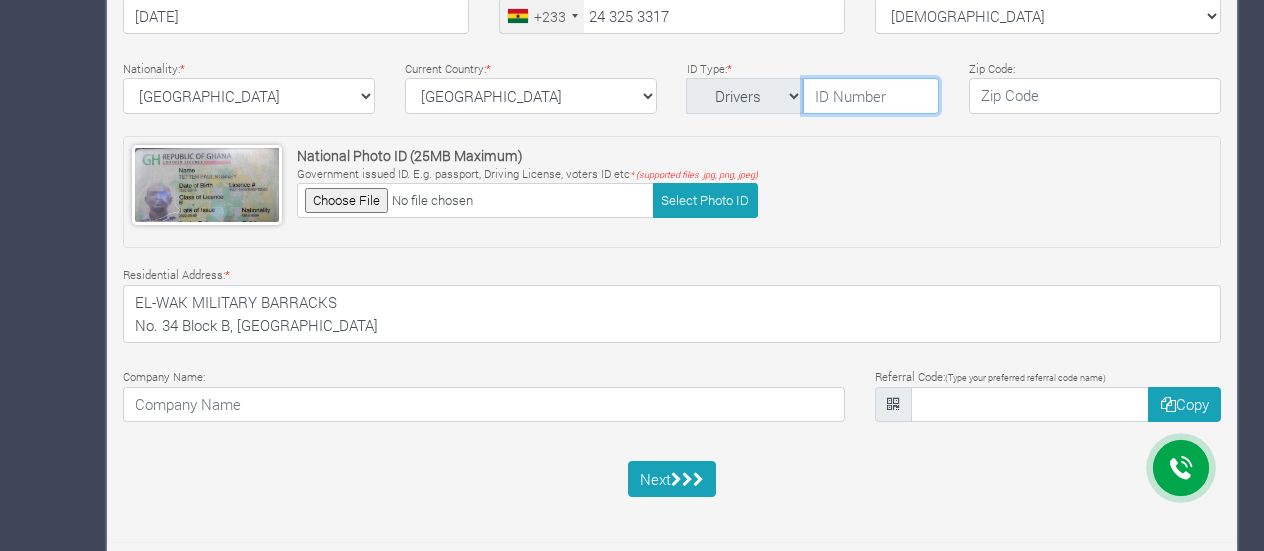 type on "18008781G1" 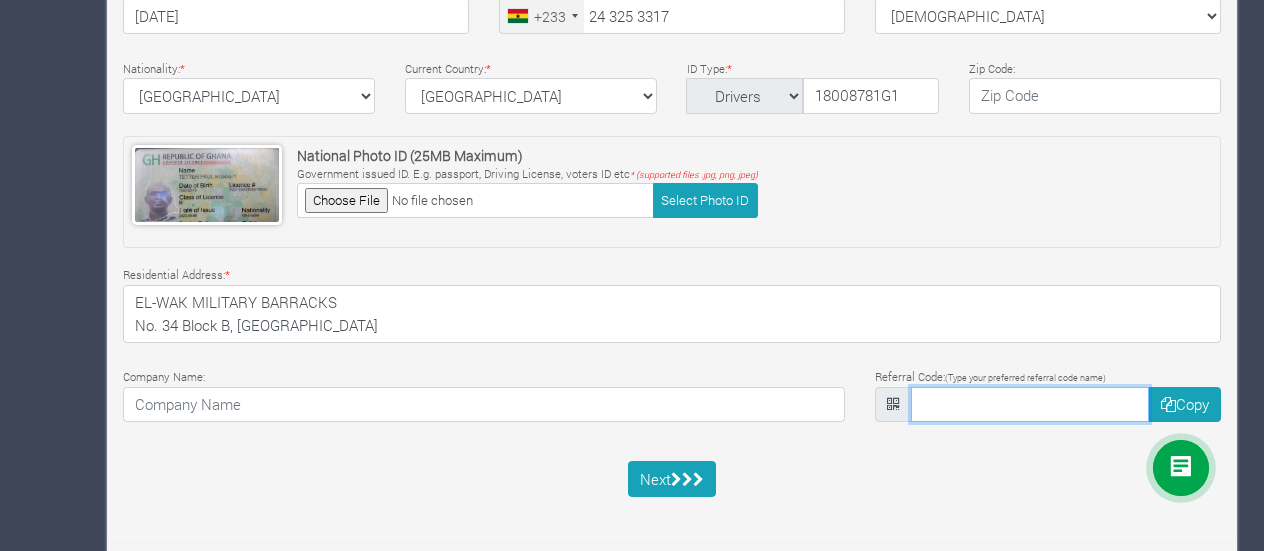 click at bounding box center [1030, 405] 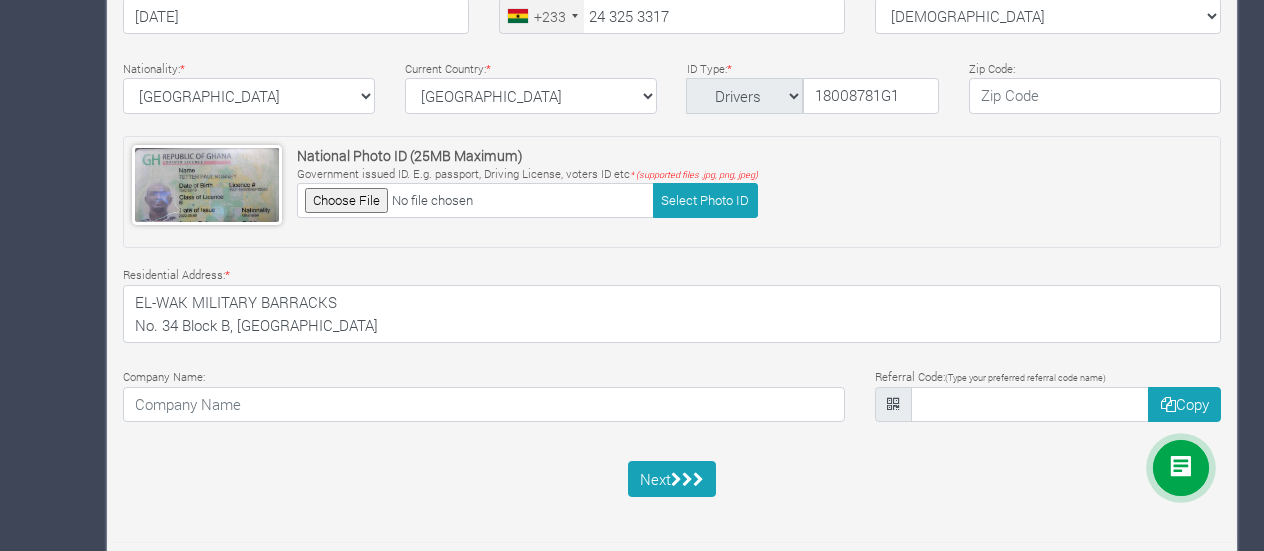 click at bounding box center [893, 404] 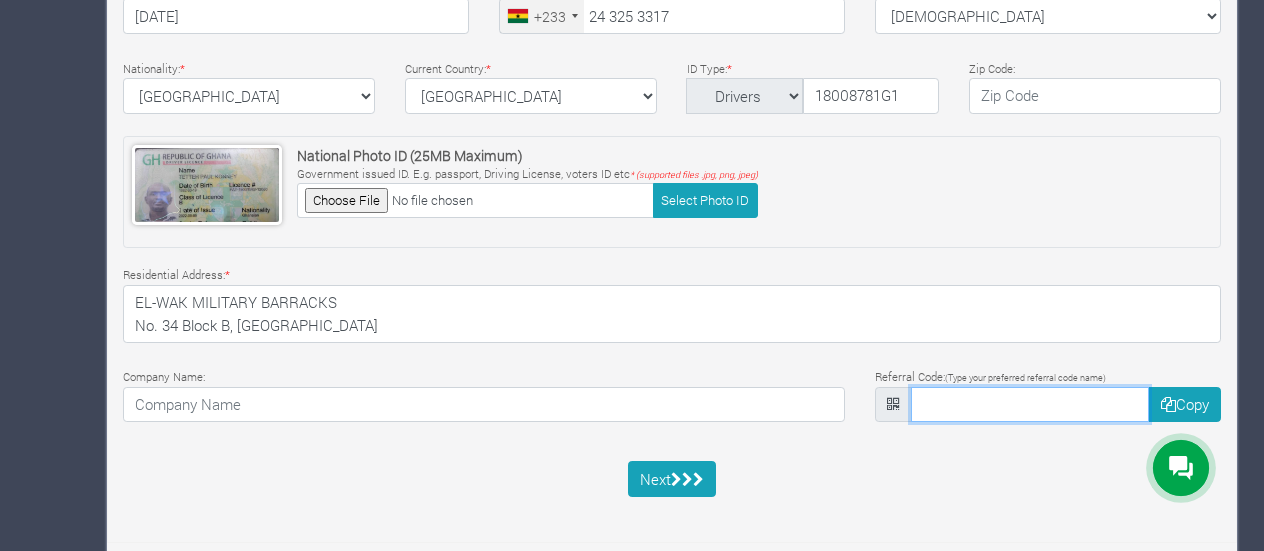 click at bounding box center (1030, 405) 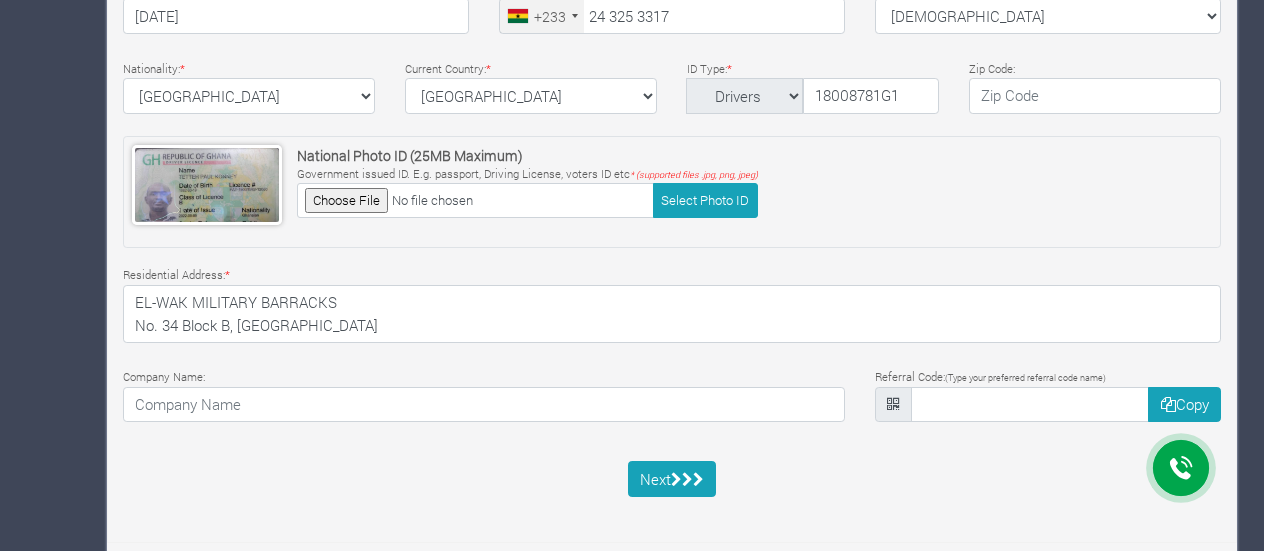 click on "Next" at bounding box center (672, 482) 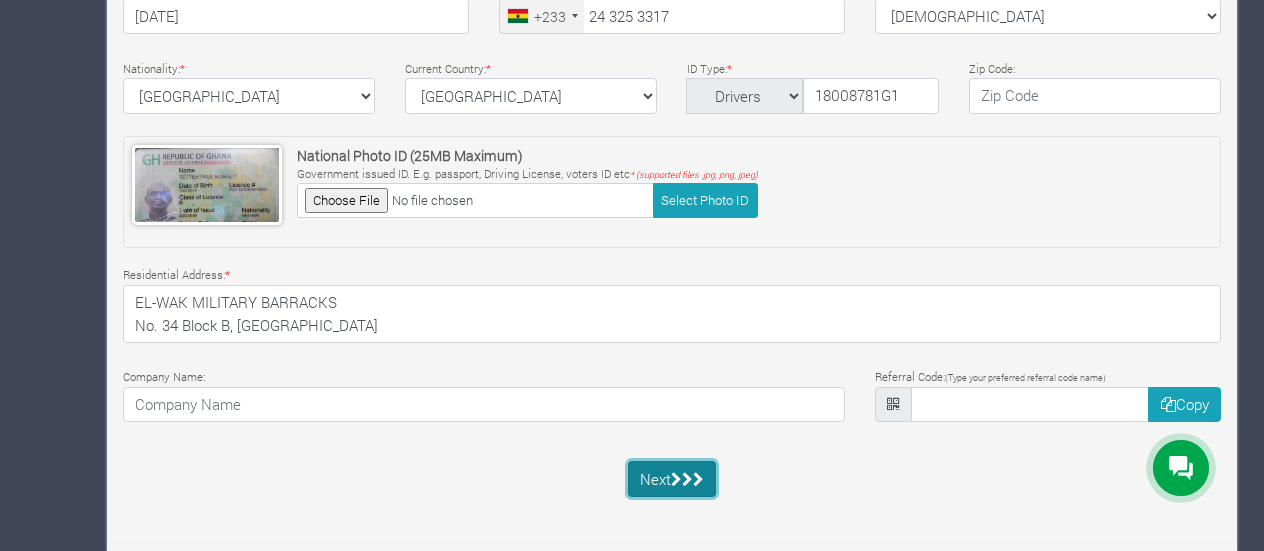 click on "Next" at bounding box center (672, 479) 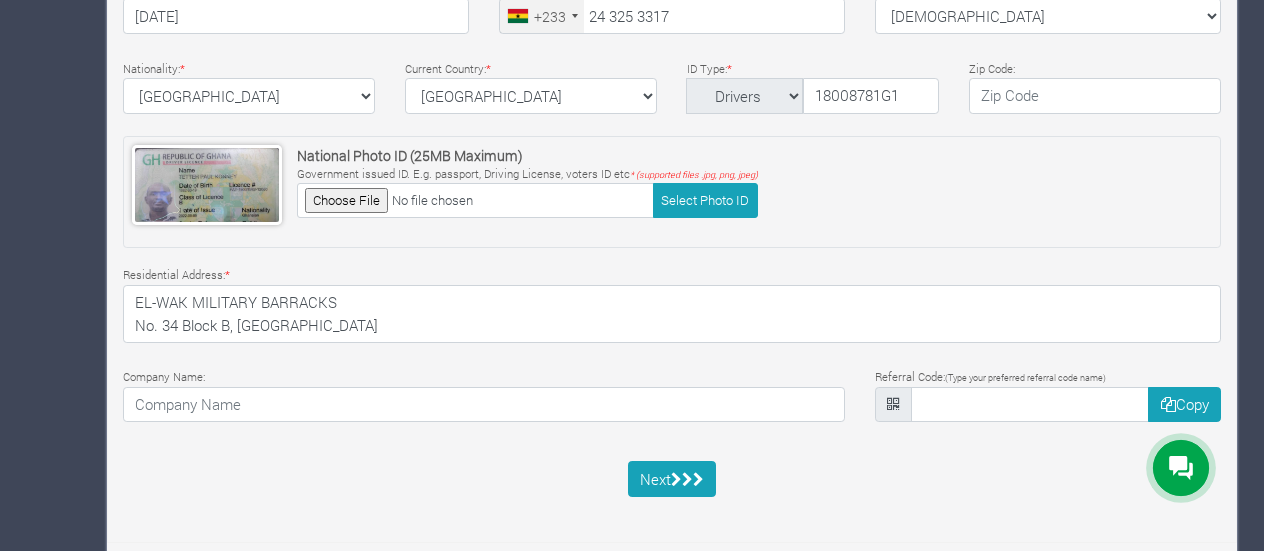 click at bounding box center [893, 404] 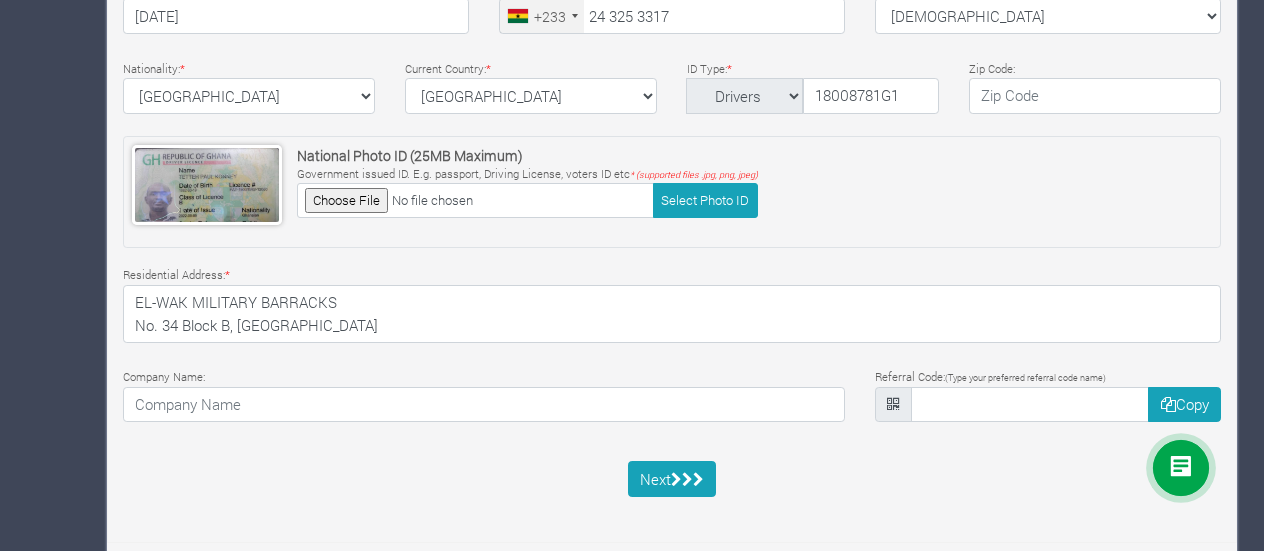 click at bounding box center [893, 404] 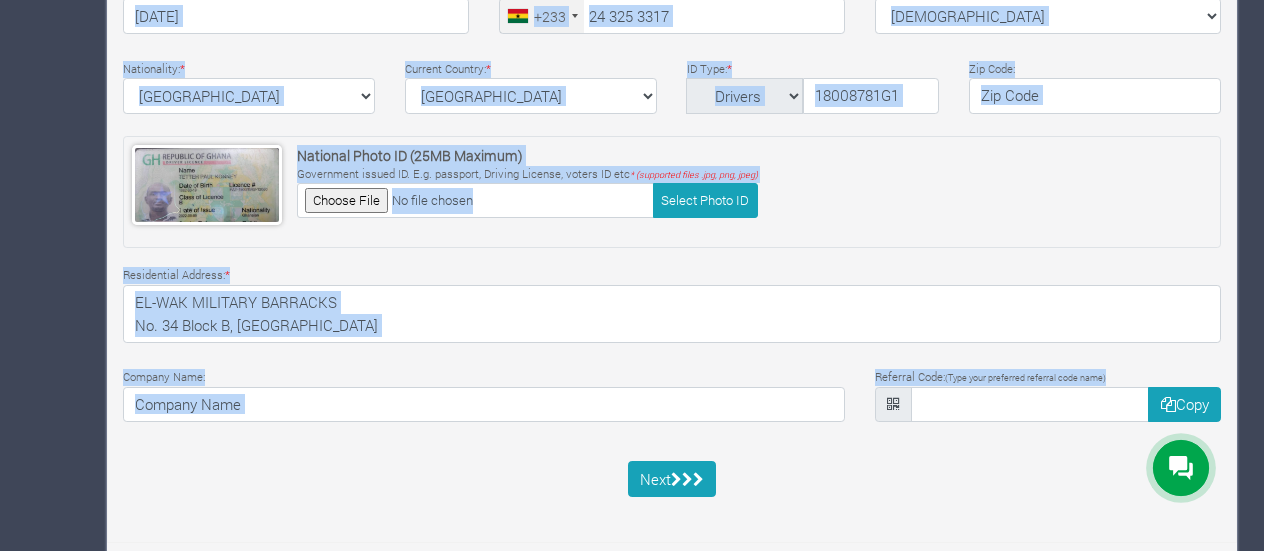 drag, startPoint x: 1261, startPoint y: 376, endPoint x: 1279, endPoint y: 183, distance: 193.83755 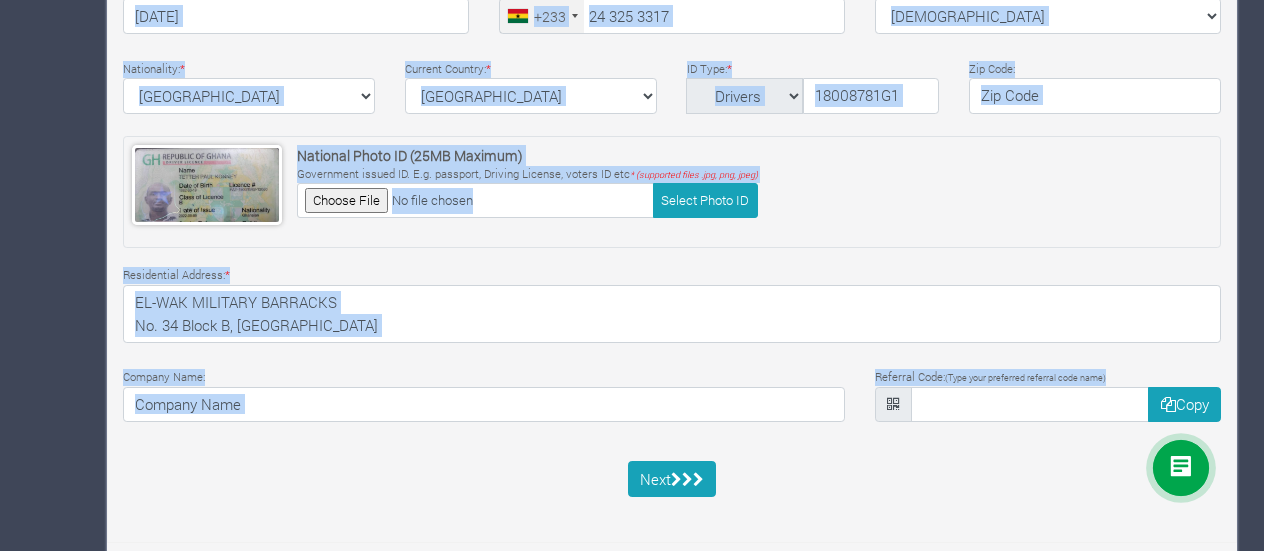 scroll, scrollTop: 339, scrollLeft: 0, axis: vertical 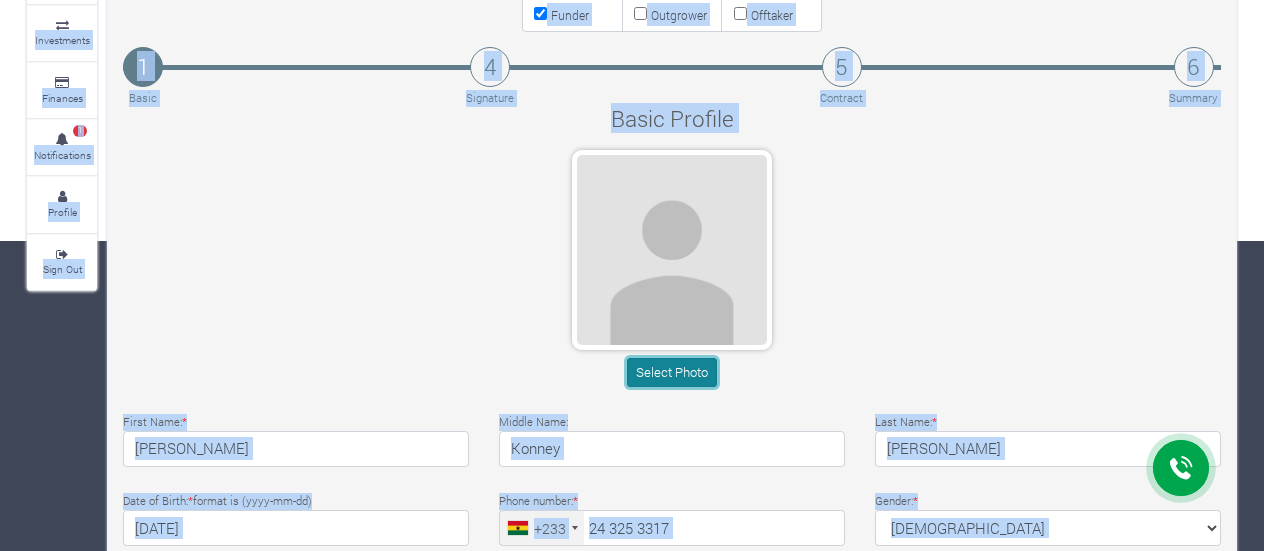 click on "Select Photo" at bounding box center (671, 372) 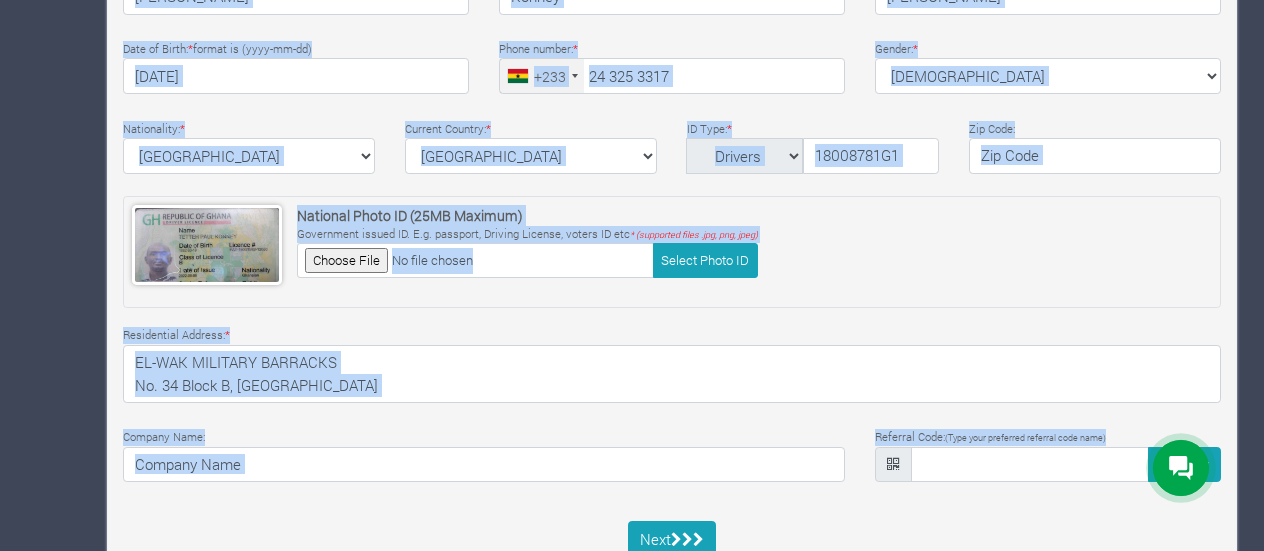 scroll, scrollTop: 822, scrollLeft: 0, axis: vertical 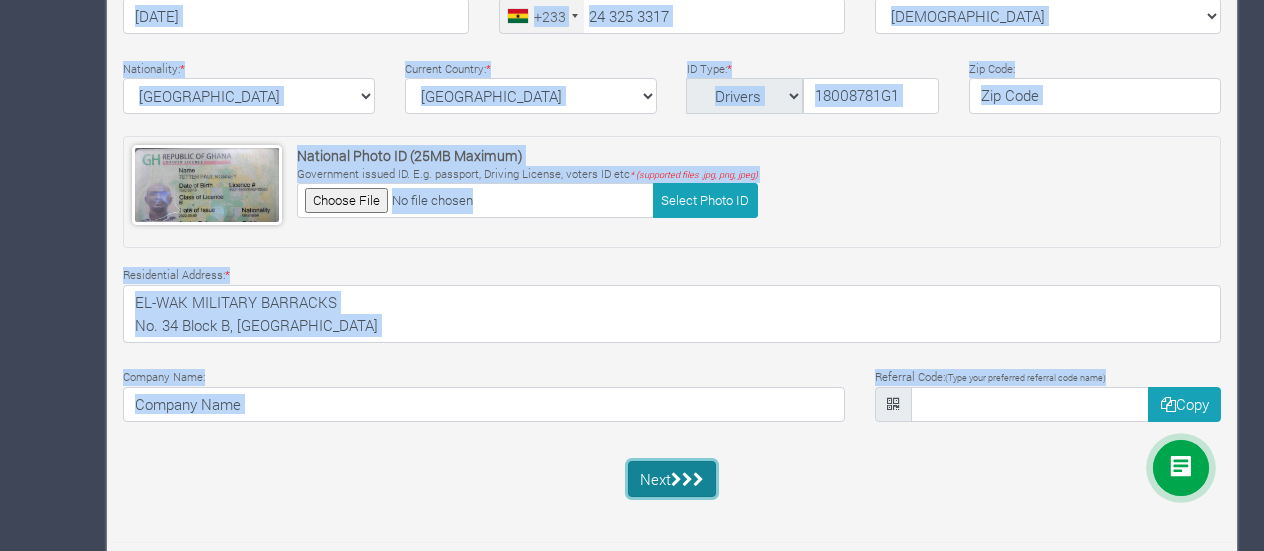 click at bounding box center [687, 479] 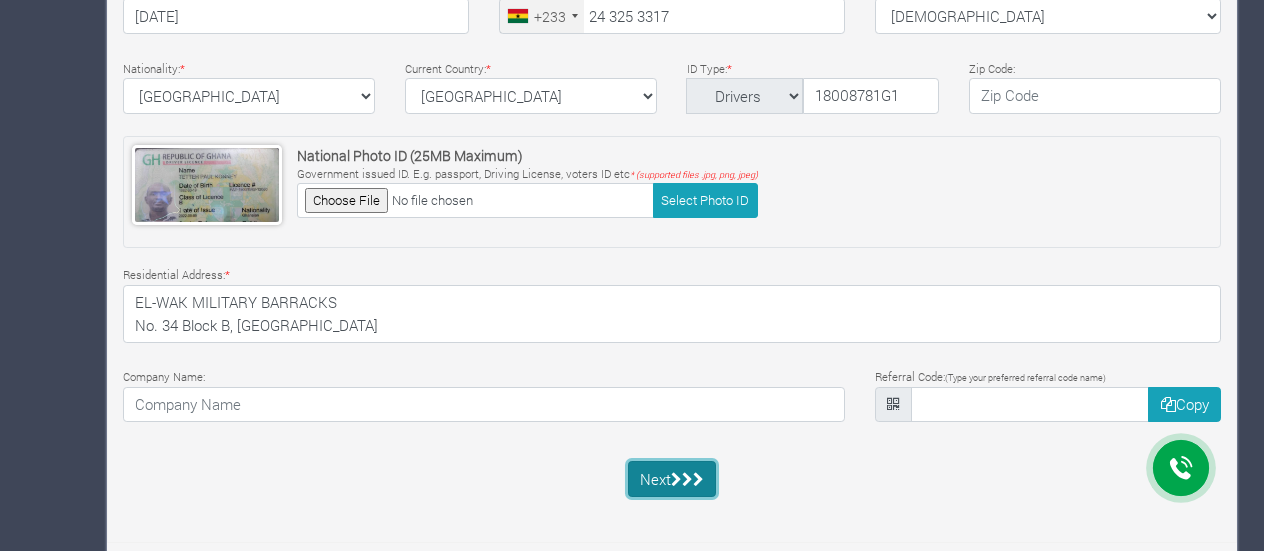 click at bounding box center (687, 479) 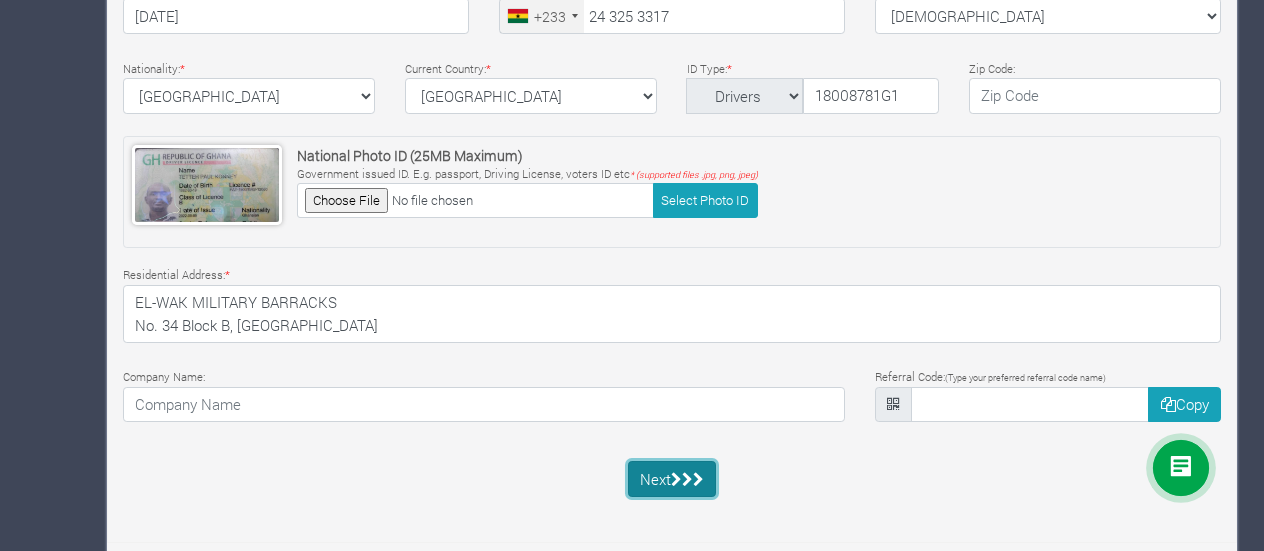 click at bounding box center [687, 479] 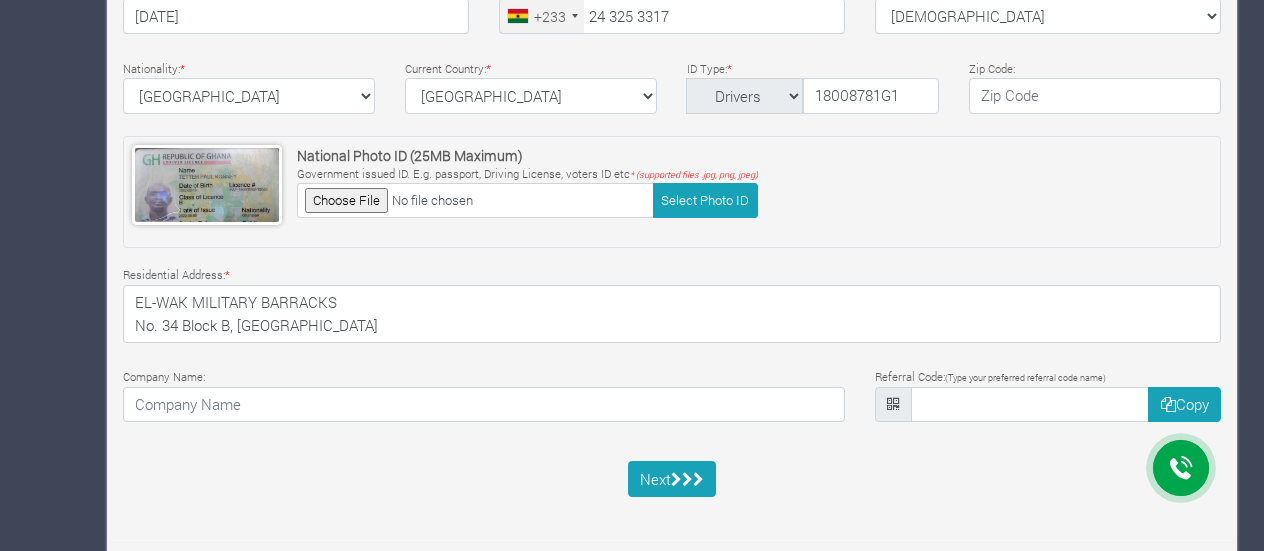 click at bounding box center [893, 404] 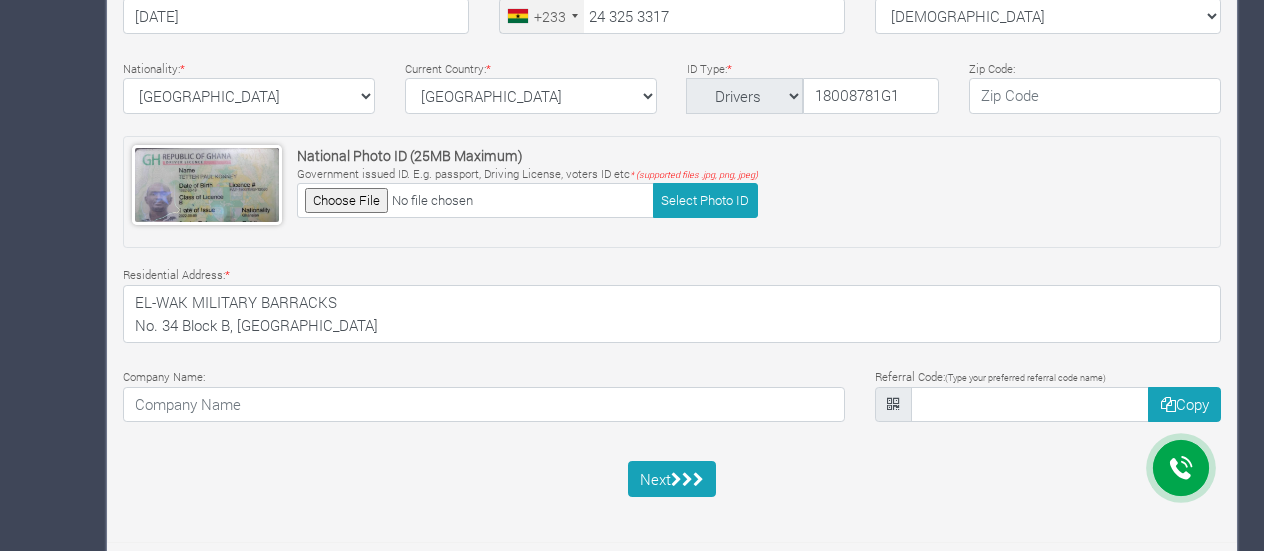 click at bounding box center (893, 404) 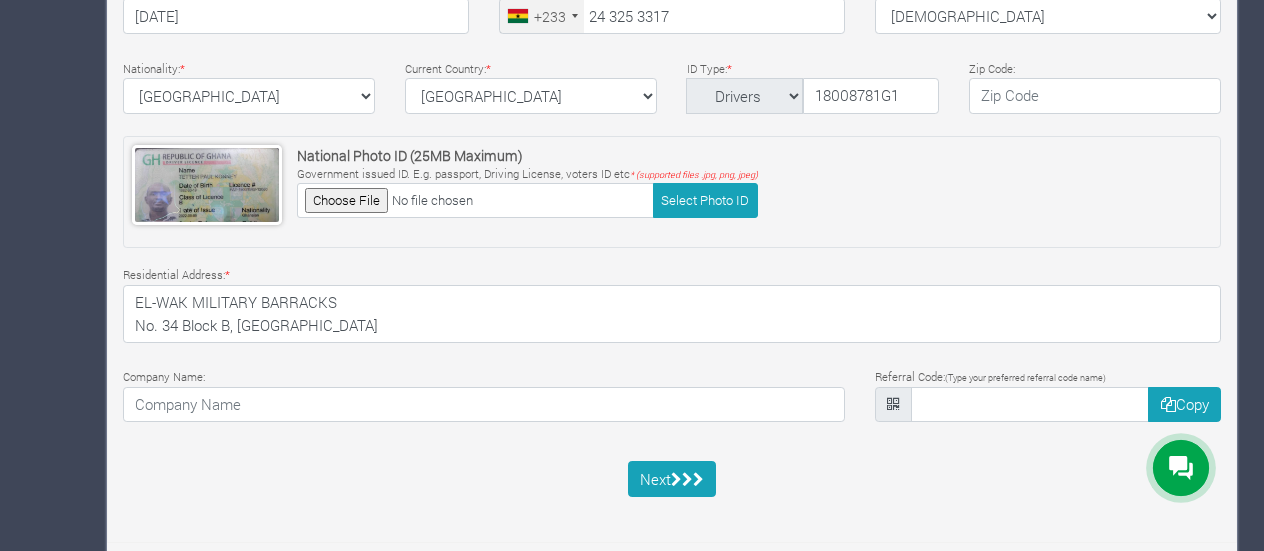 click at bounding box center (893, 404) 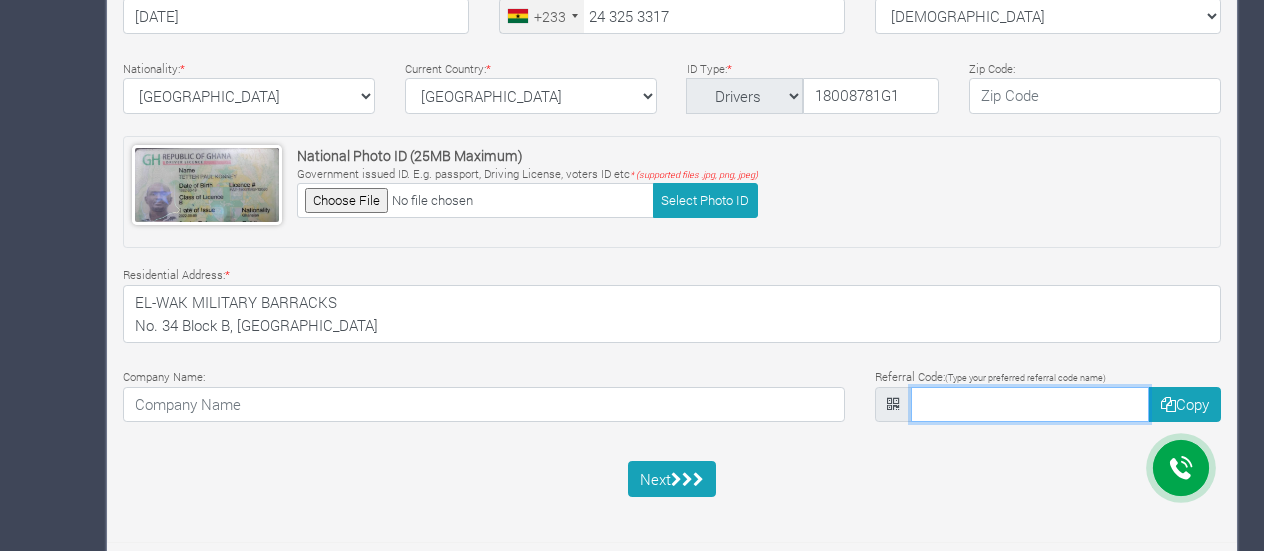 click at bounding box center (1030, 405) 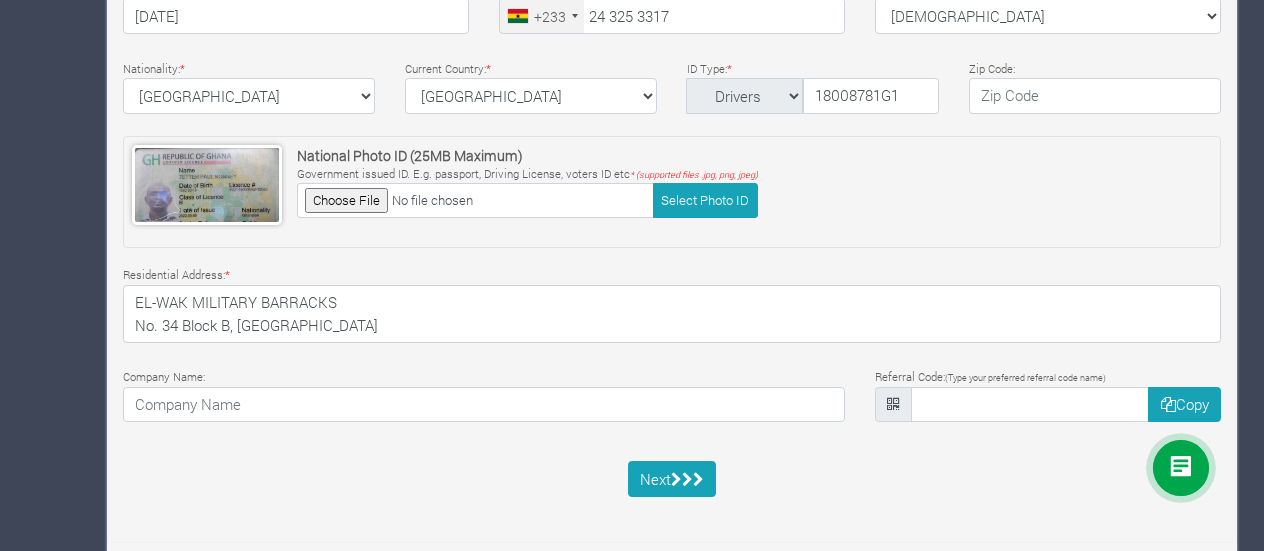 click at bounding box center [893, 404] 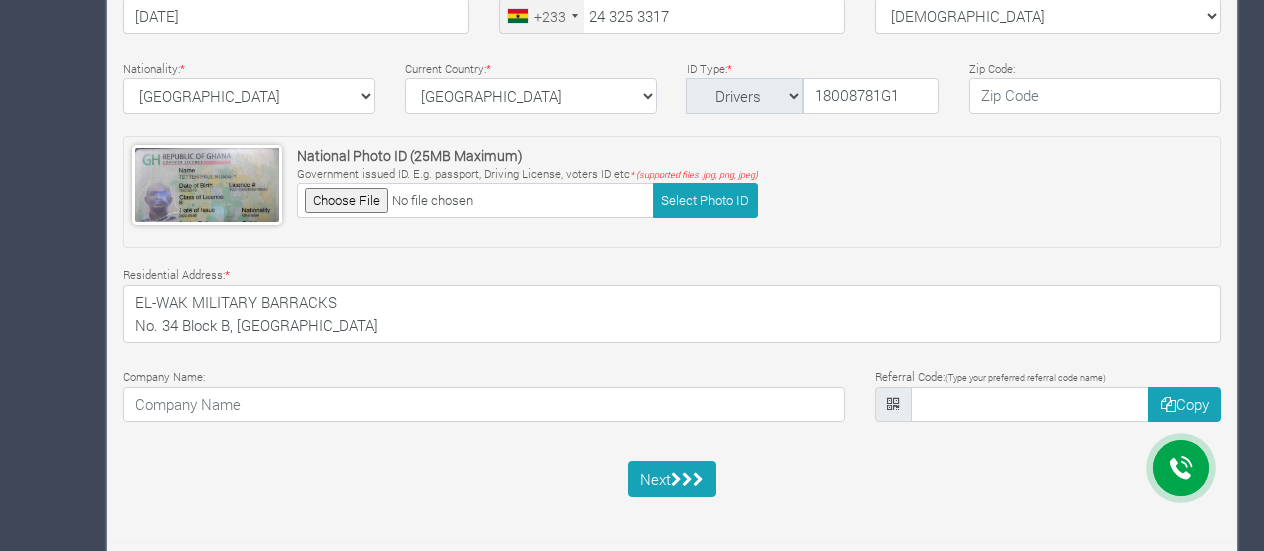 click at bounding box center (893, 404) 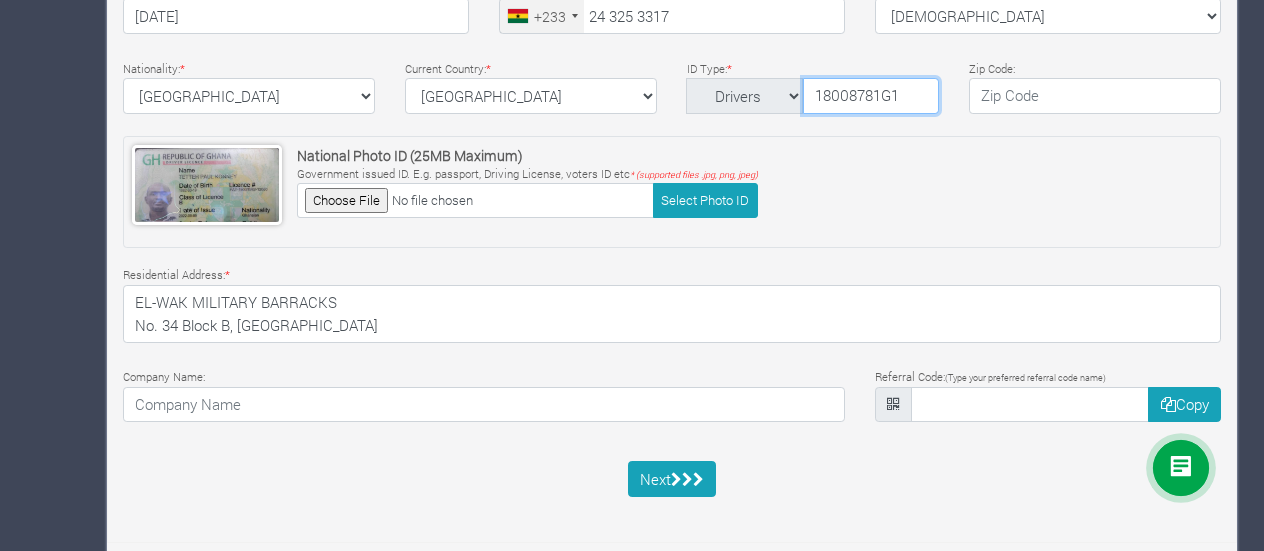 click on "18008781G1" at bounding box center [871, 96] 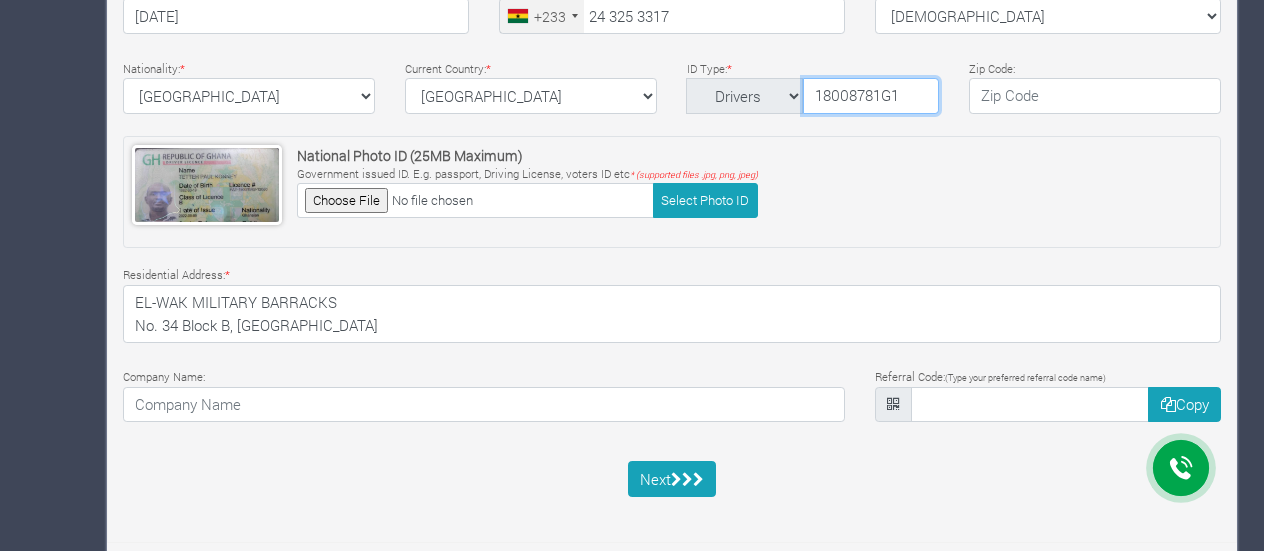 click on "18008781G1" at bounding box center [871, 96] 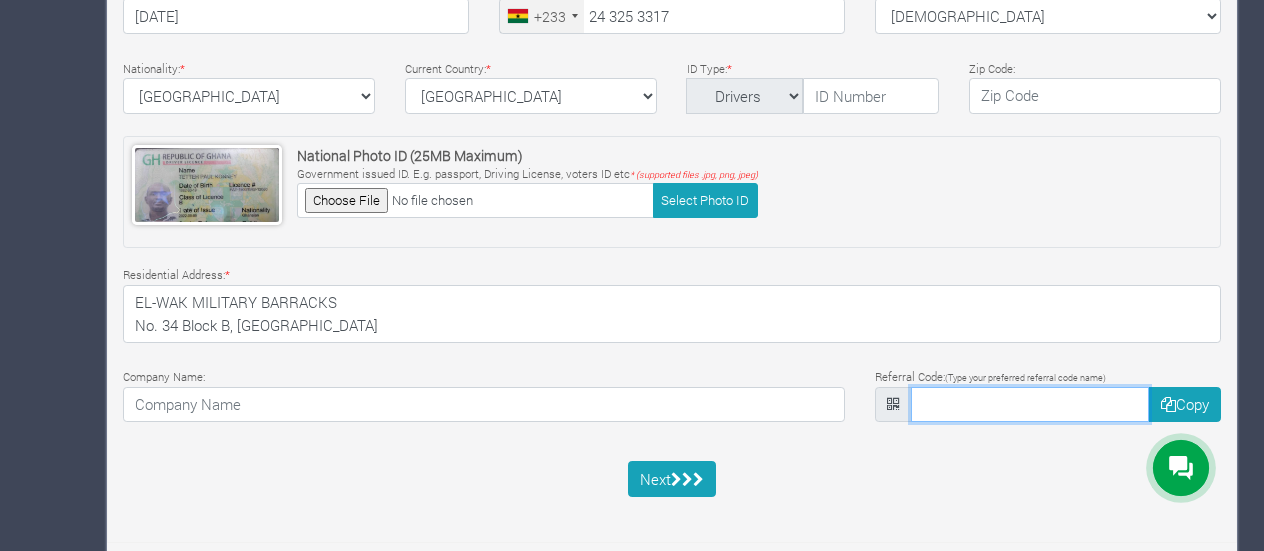 type 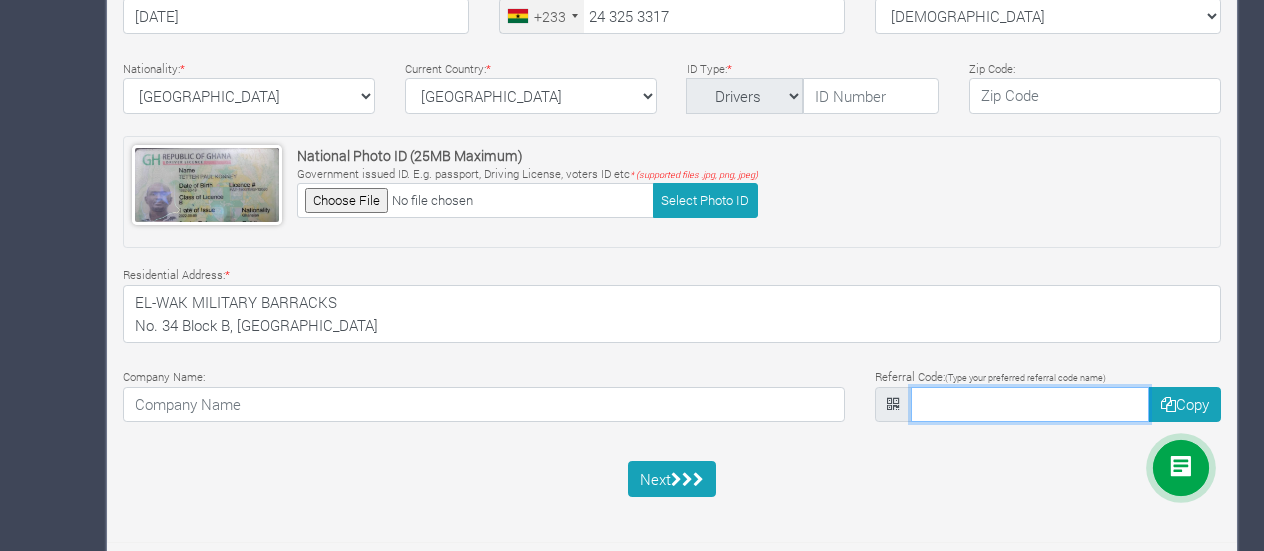 type on "4c1169" 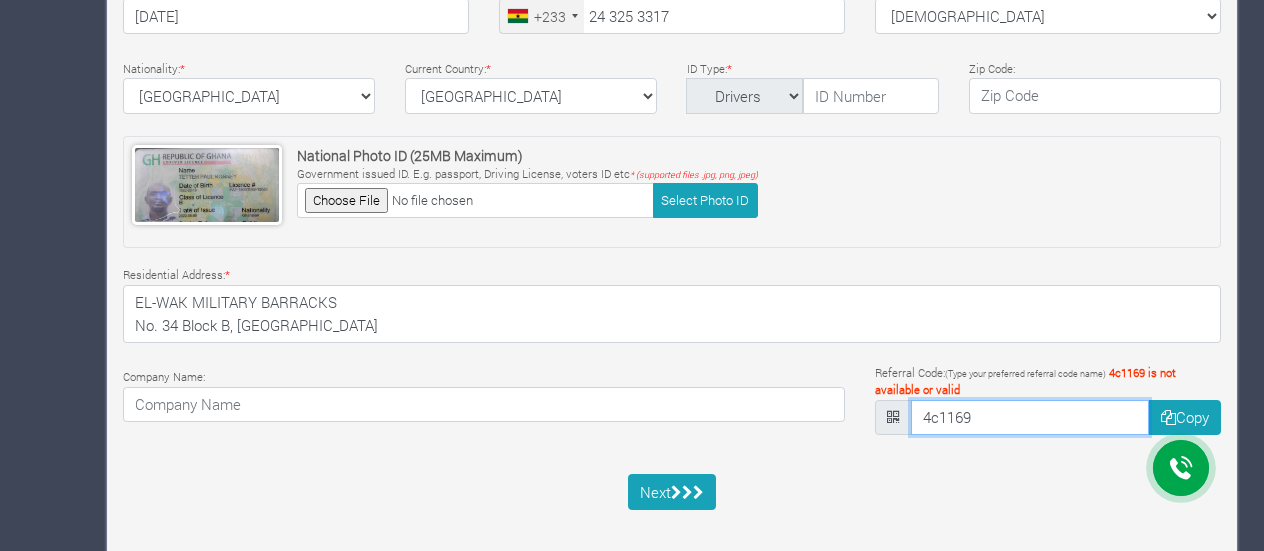 click on "4c1169" at bounding box center (1030, 418) 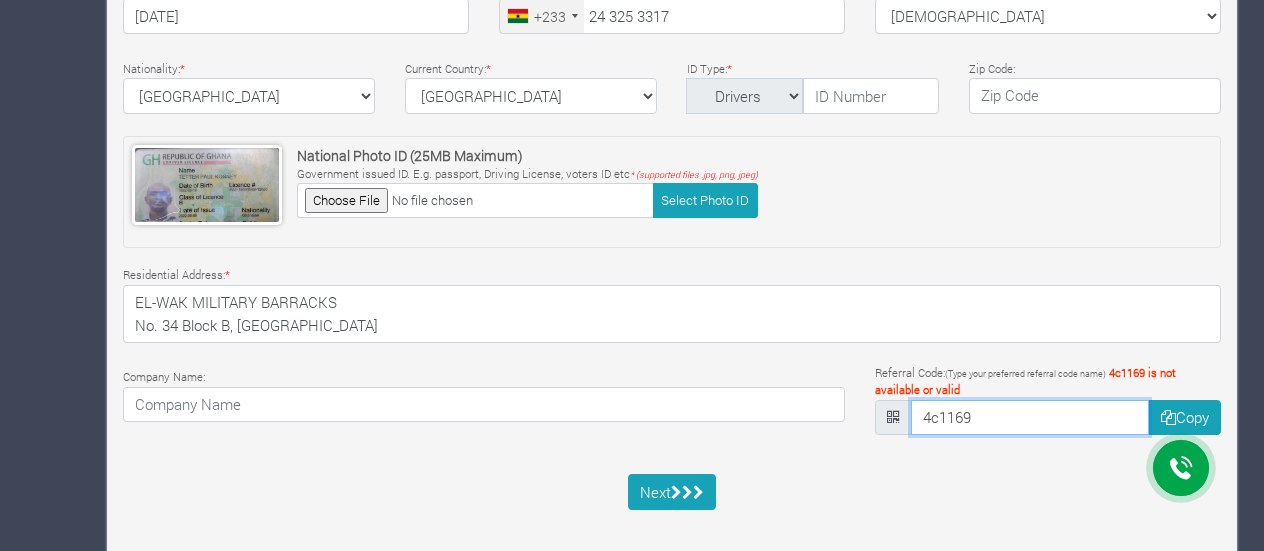 click on "4c1169" at bounding box center (1030, 418) 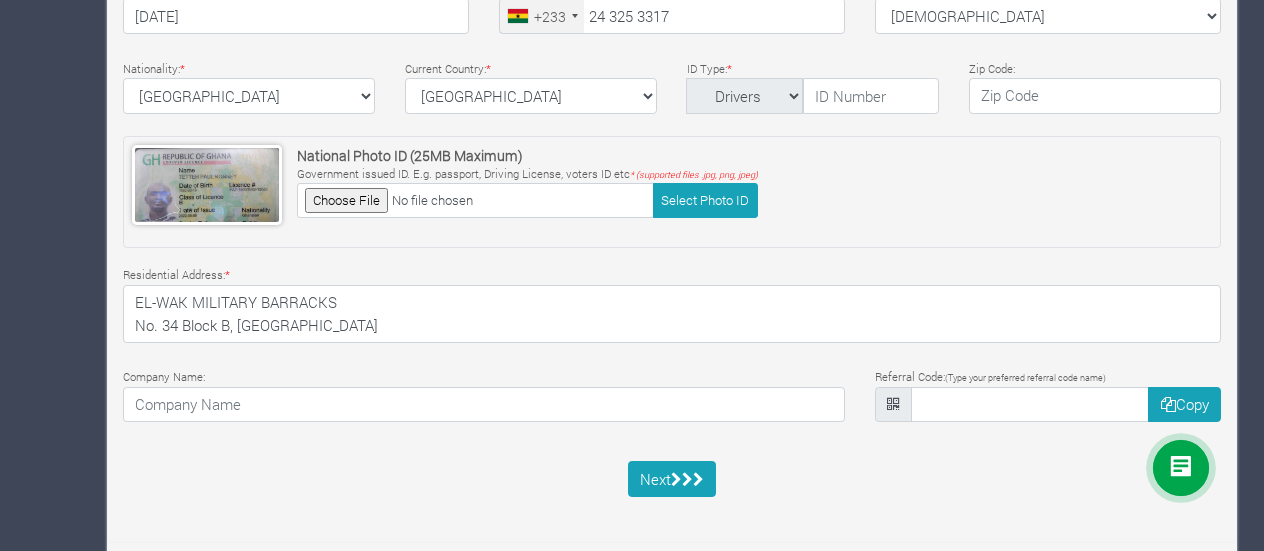 click on "Next" at bounding box center (672, 479) 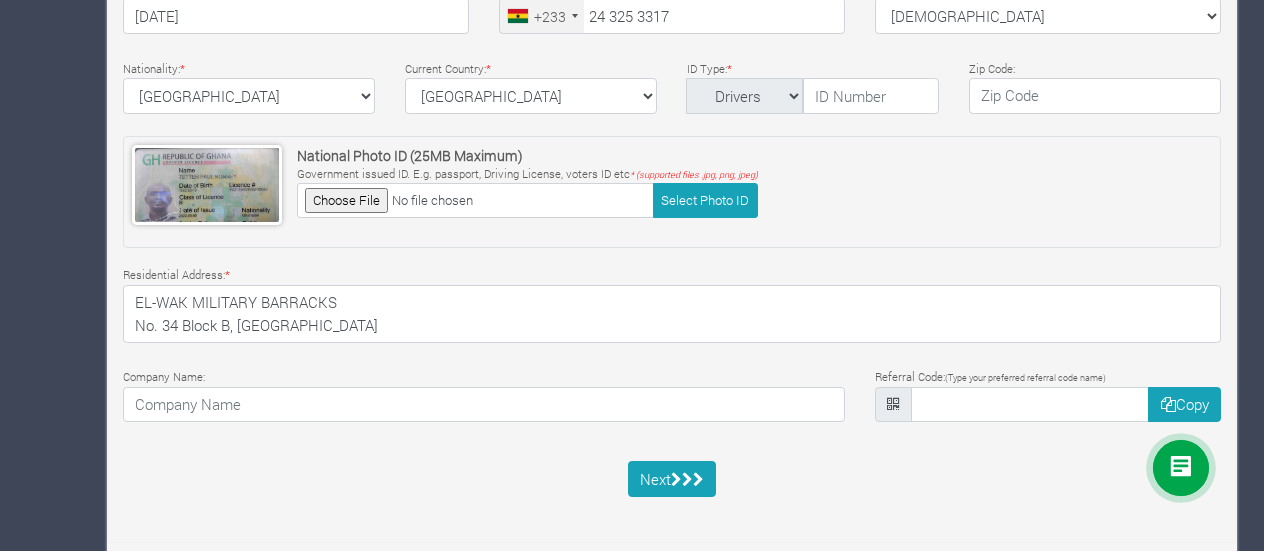click on "Next" at bounding box center (672, 479) 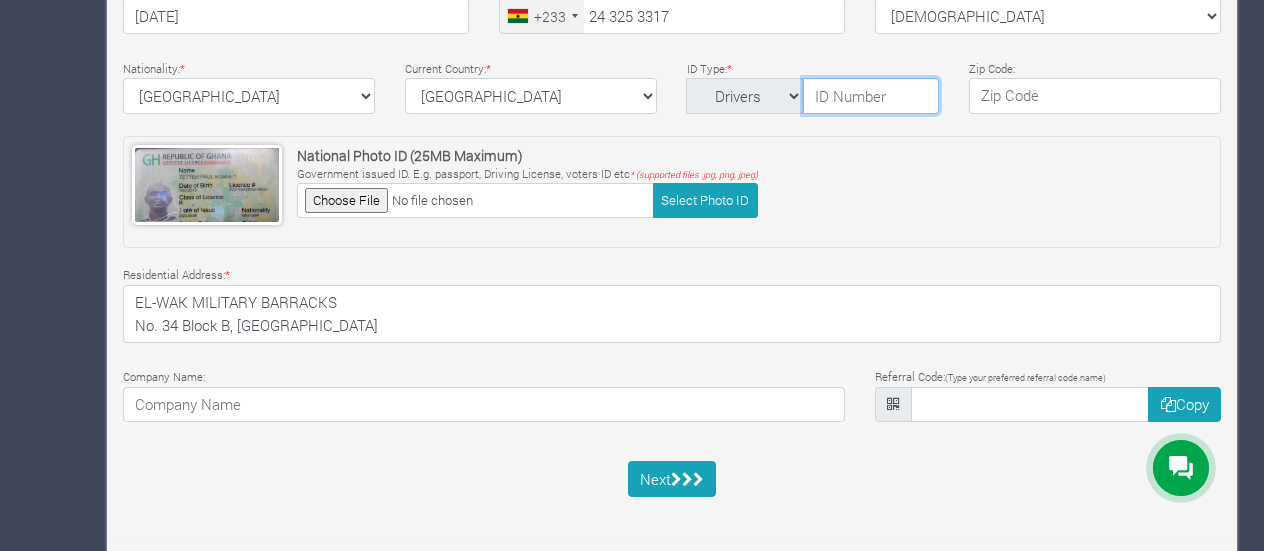 click at bounding box center (871, 96) 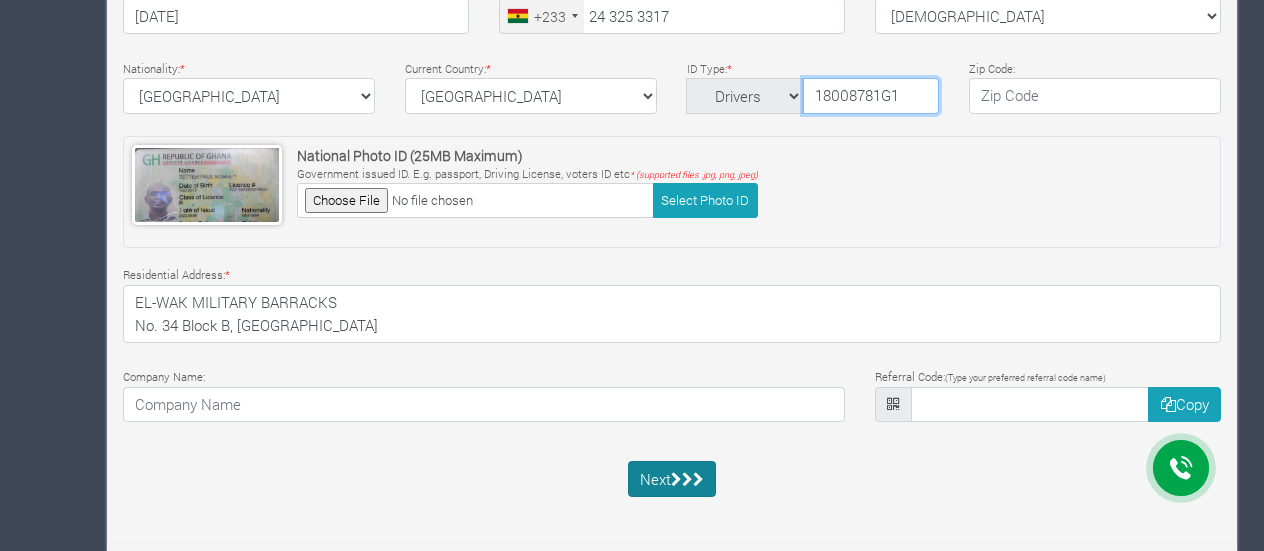 type on "18008781G1" 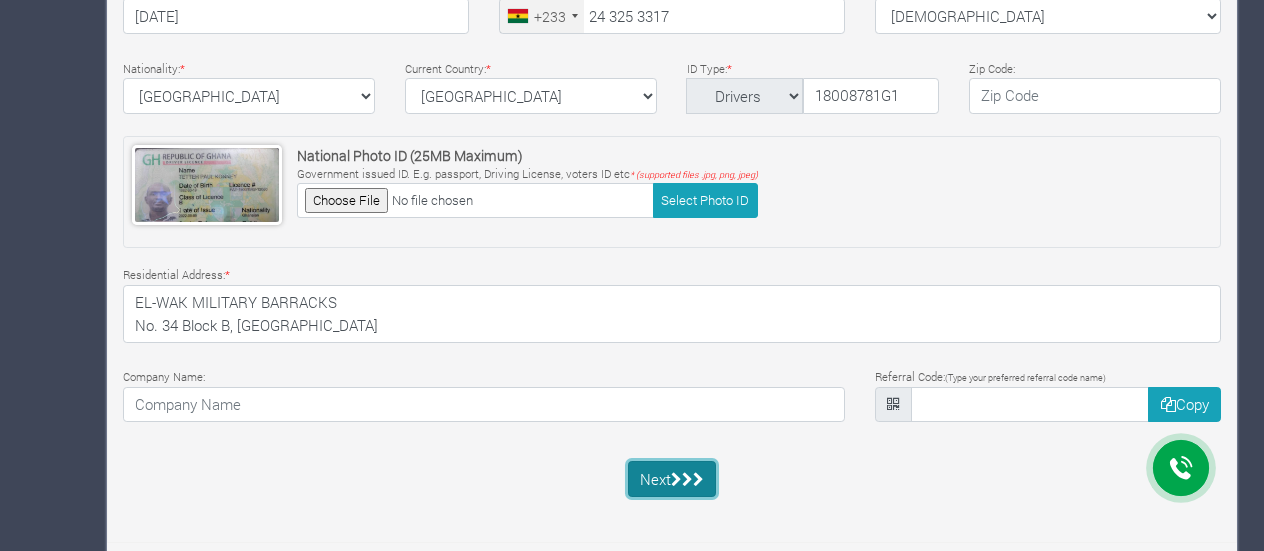 click at bounding box center [676, 479] 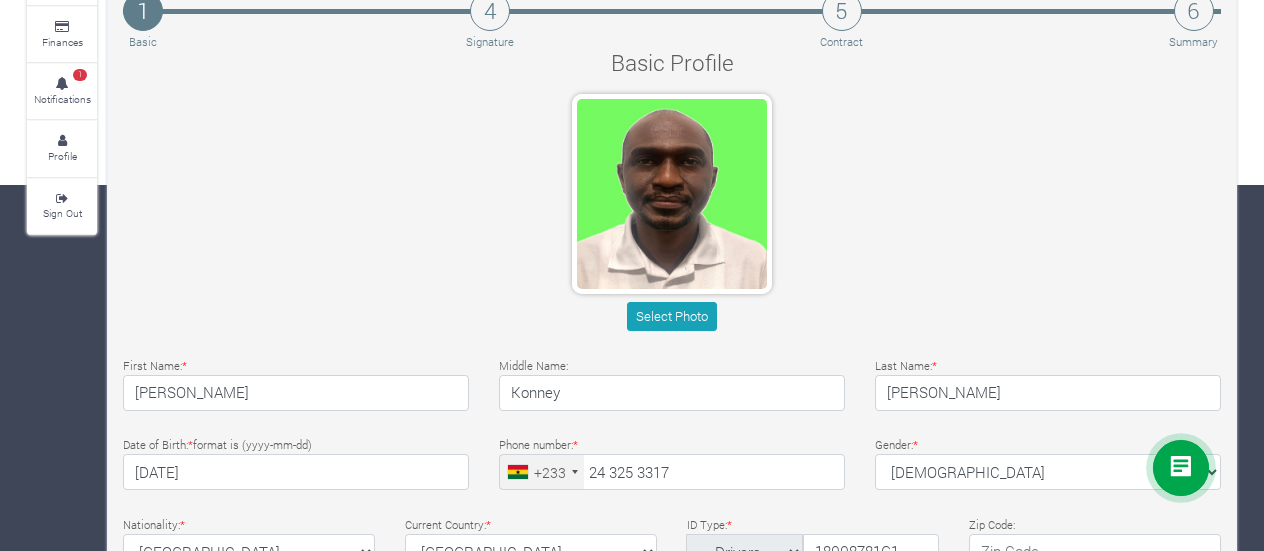 scroll, scrollTop: 822, scrollLeft: 0, axis: vertical 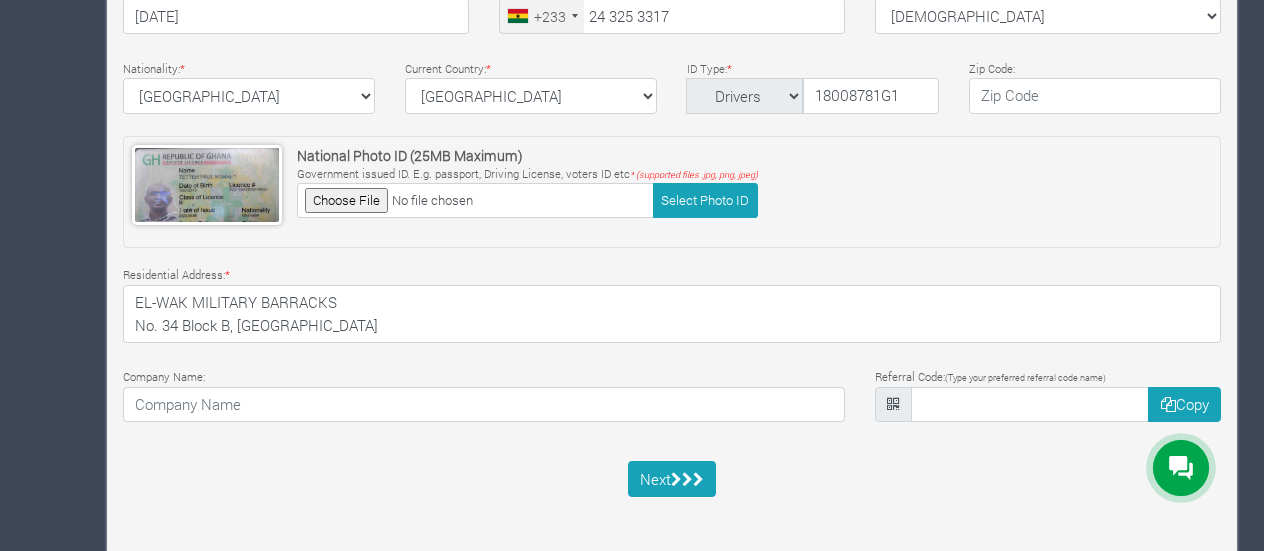 click on "Next" at bounding box center (672, 479) 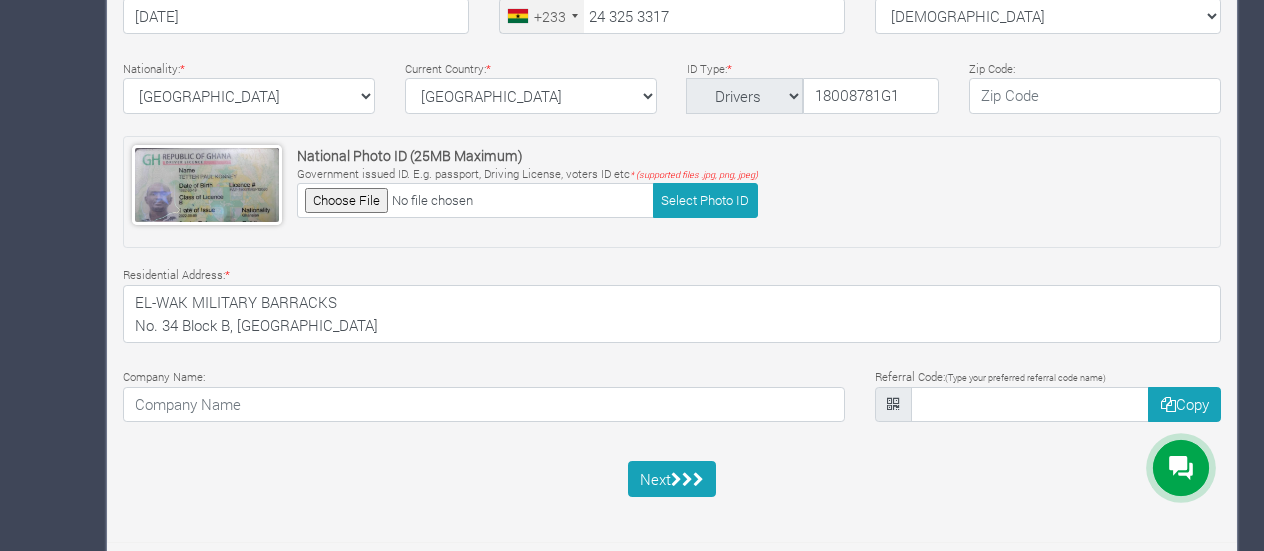 click on "Next" at bounding box center (672, 479) 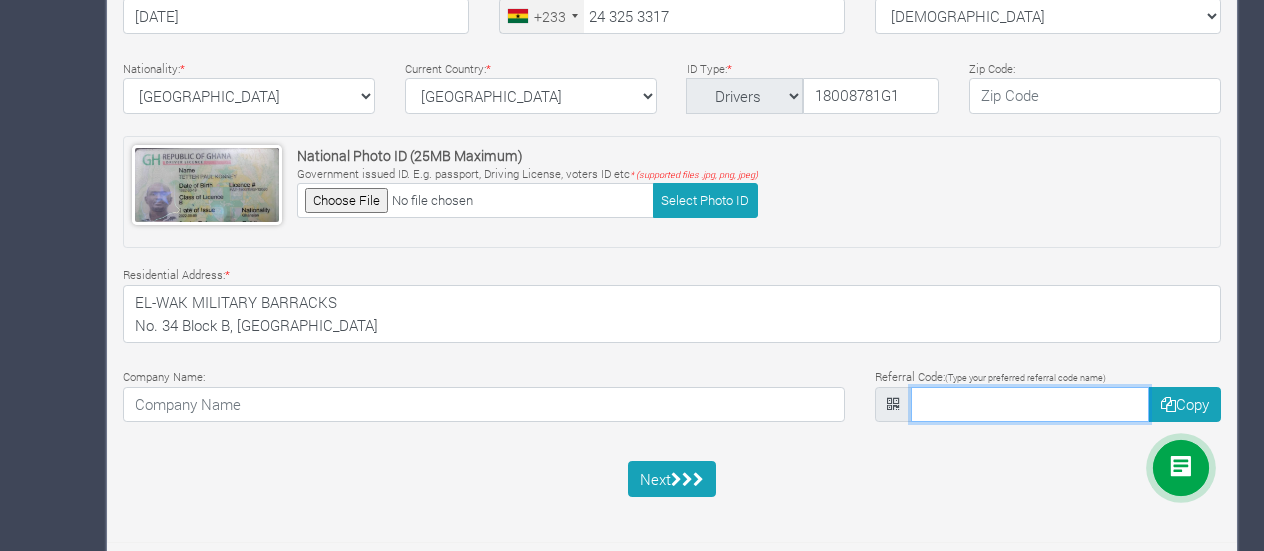 click at bounding box center [1030, 405] 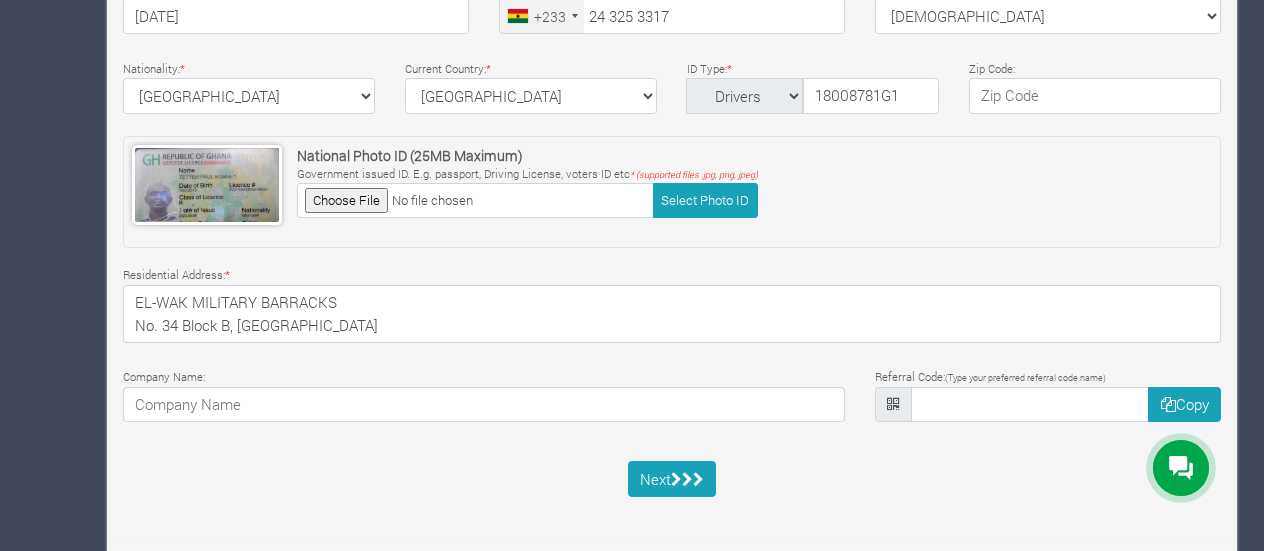 click at bounding box center [893, 404] 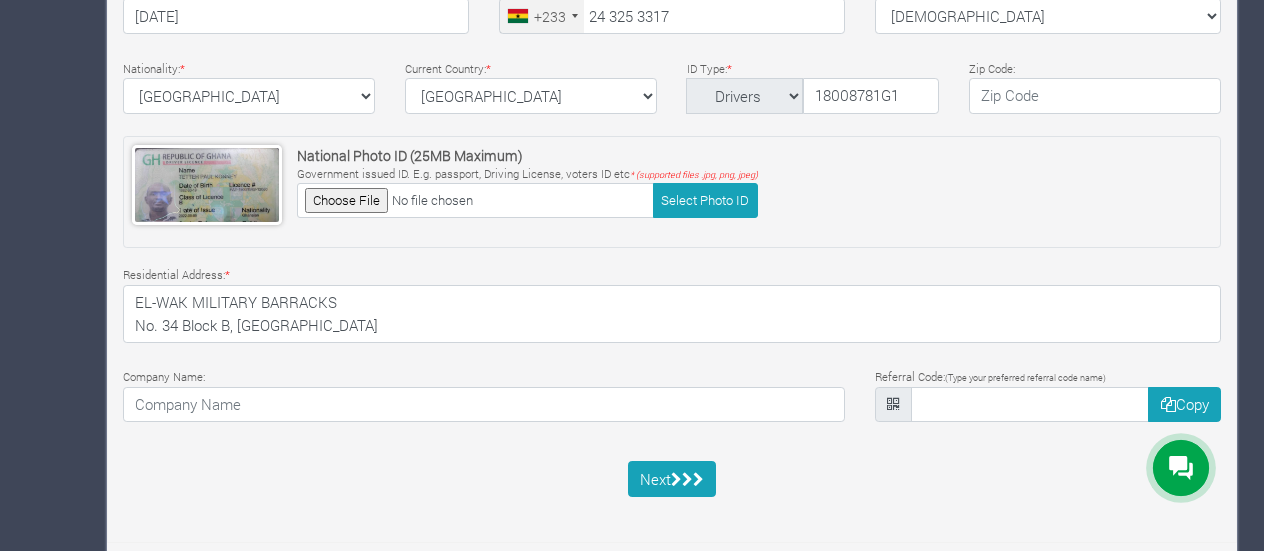 click at bounding box center [893, 404] 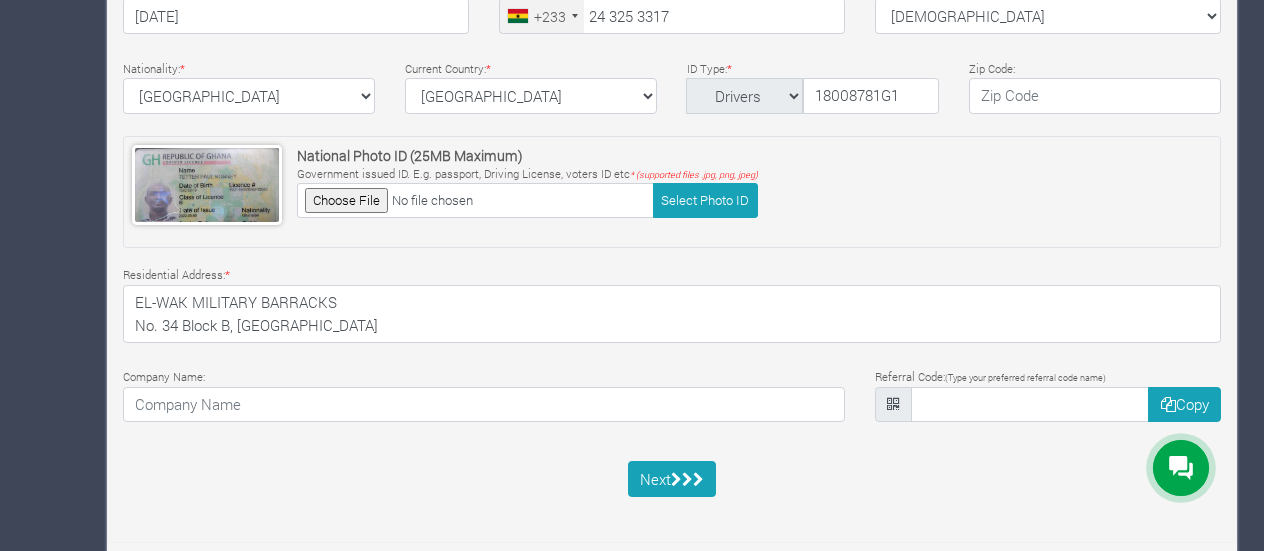 click on "×
A confirmation has been sent to the email you provided. Kindly check your email inbox or spam and click on the confirm link.
×
You need to update your KYC before sponsoring a Farm or Trade. Kindly click  Update KYC
×
You have not selected a Payout Method. This is the channel through which we will pay back your funding and returns. Kindly click  Payout Method  to create one.
Farms     Investments     Finances     1   Notifications     Profile" at bounding box center (632, -85) 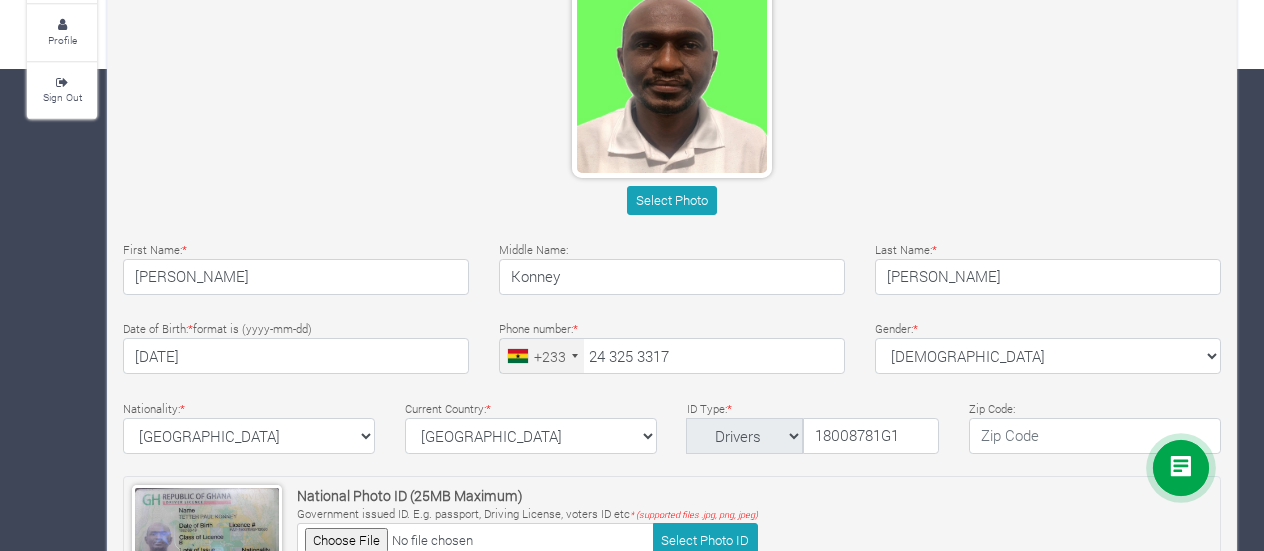 scroll, scrollTop: 0, scrollLeft: 0, axis: both 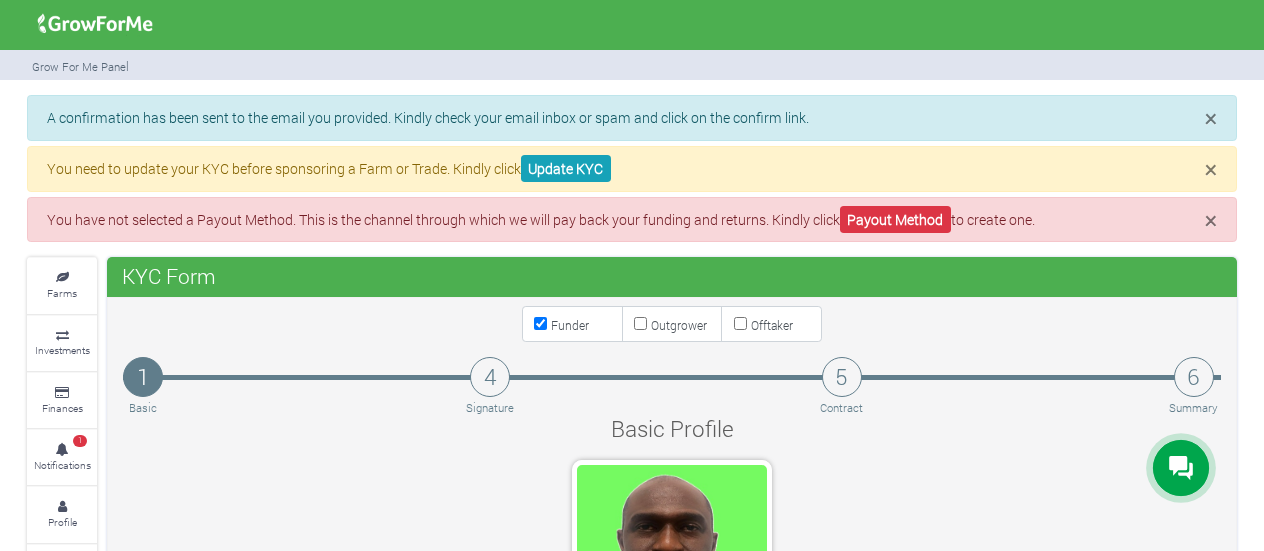 click on "4" at bounding box center [490, 377] 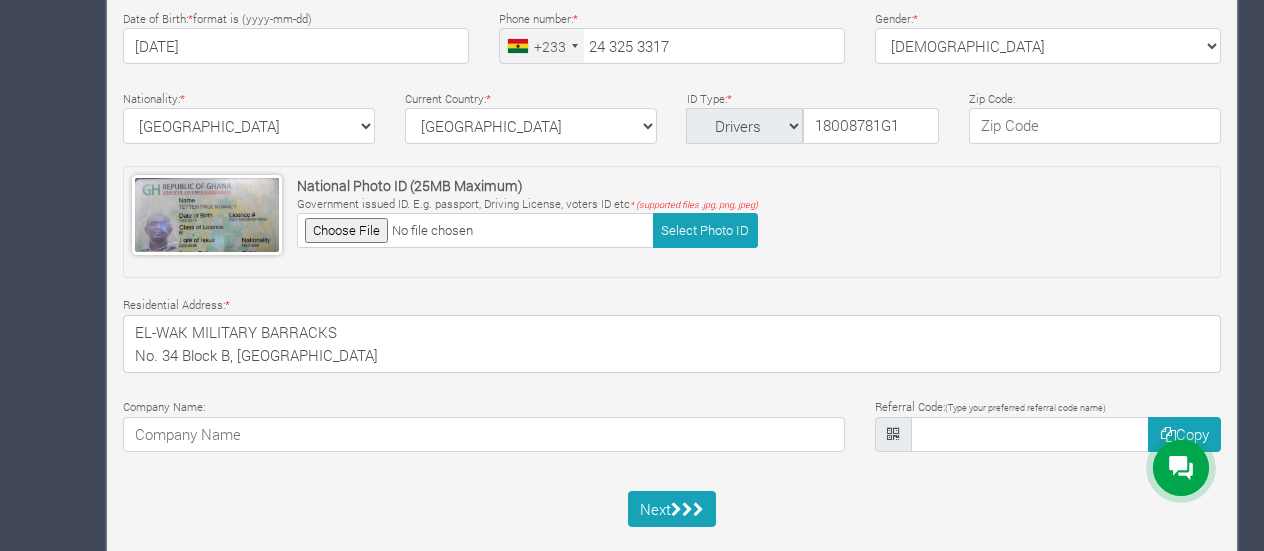 scroll, scrollTop: 822, scrollLeft: 0, axis: vertical 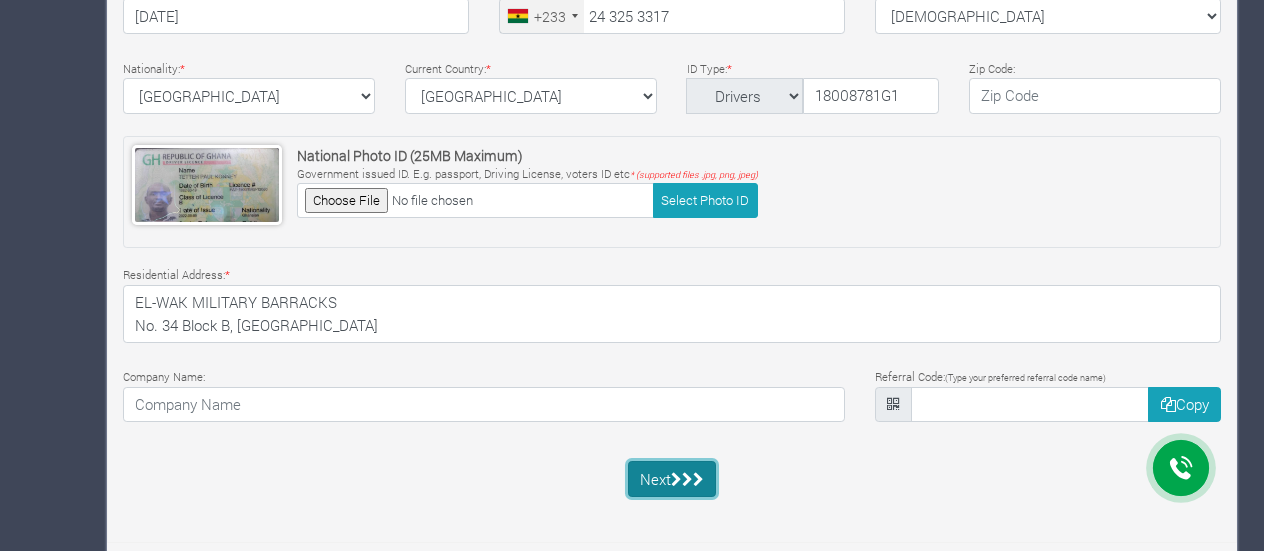 click at bounding box center [676, 479] 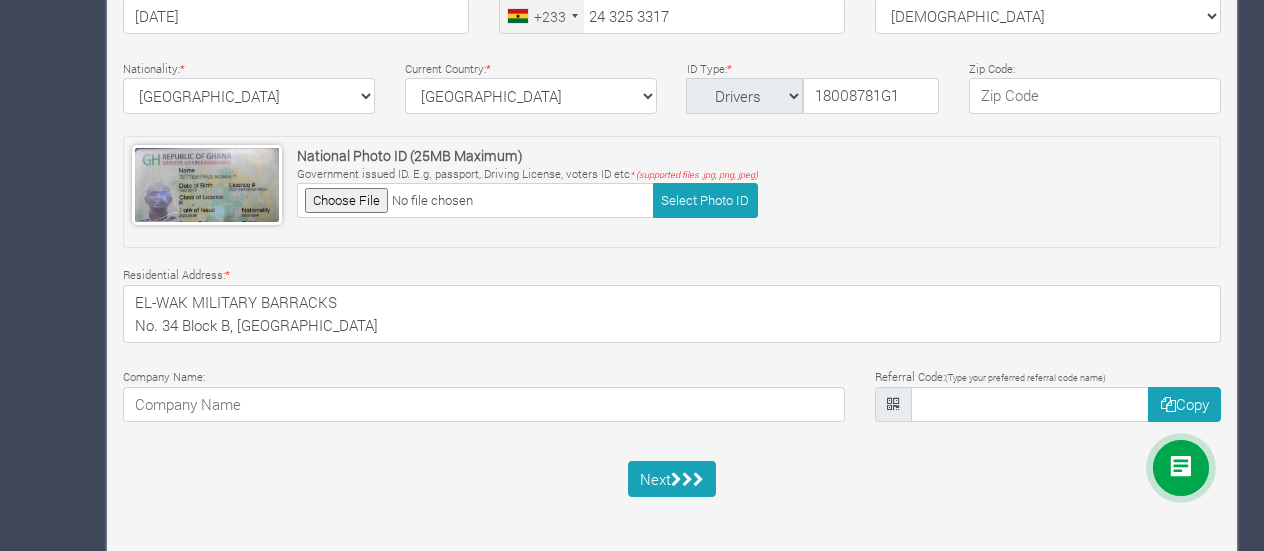 click on "×
A confirmation has been sent to the email you provided. Kindly check your email inbox or spam and click on the confirm link.
×
You need to update your KYC before sponsoring a Farm or Trade. Kindly click  Update KYC
×
You have not selected a Payout Method. This is the channel through which we will pay back your funding and returns. Kindly click  Payout Method  to create one.
Farms     Investments     Finances     1   Notifications     Profile" at bounding box center [632, -85] 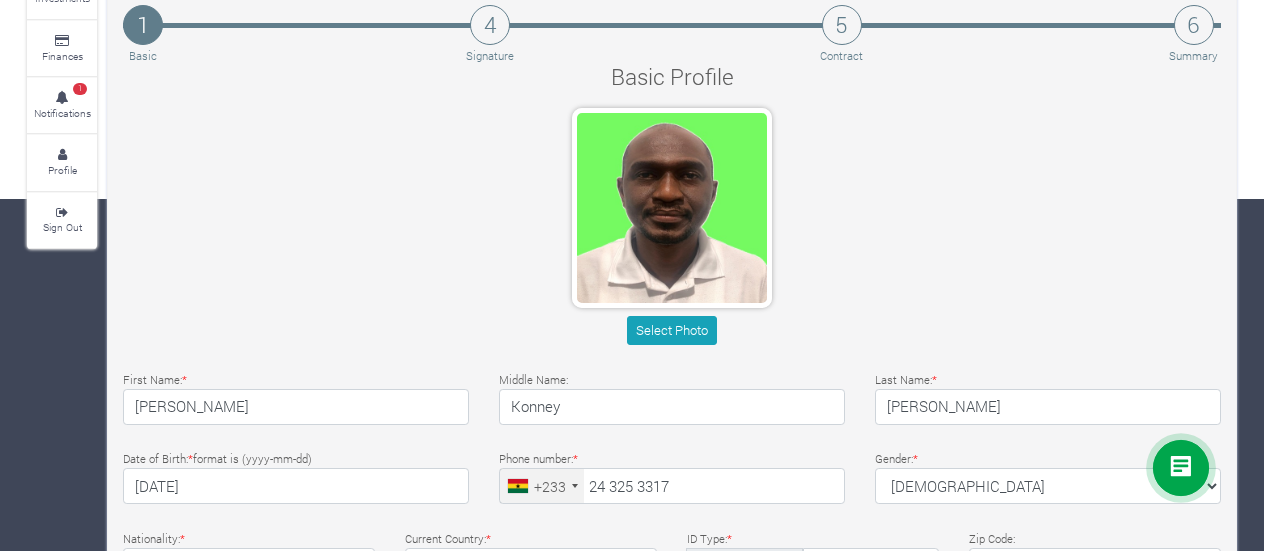 scroll, scrollTop: 354, scrollLeft: 0, axis: vertical 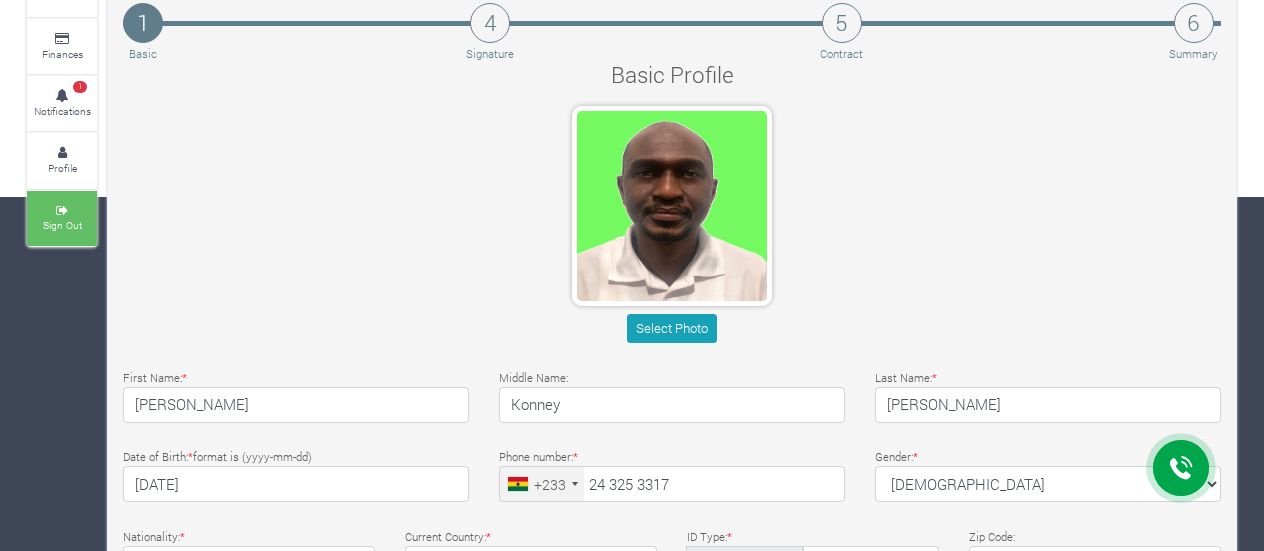 click at bounding box center (62, 211) 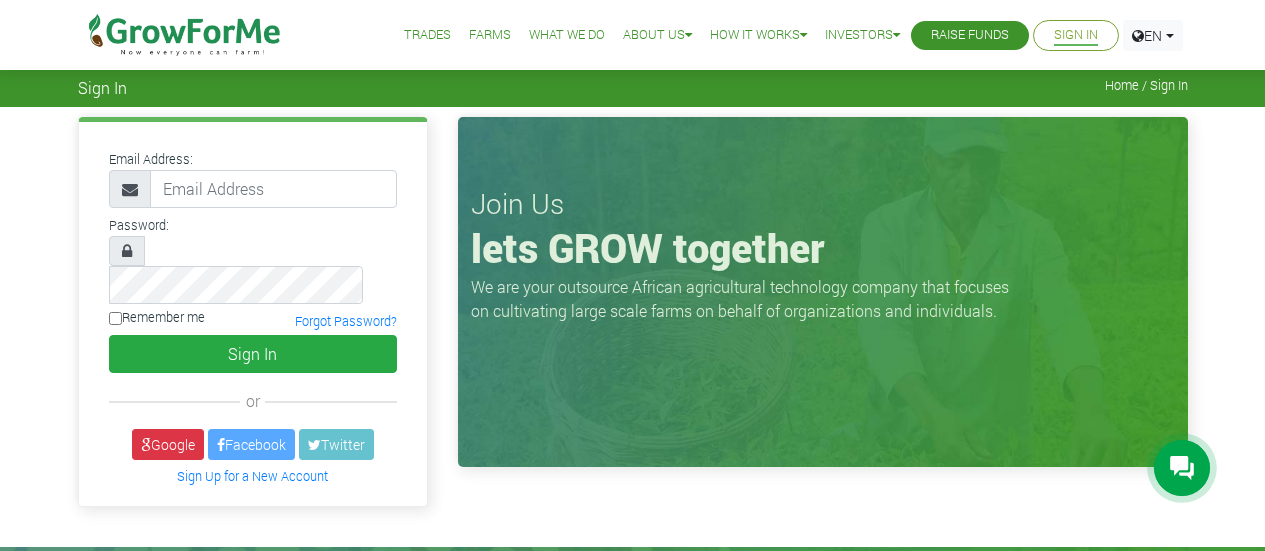 scroll, scrollTop: 0, scrollLeft: 0, axis: both 